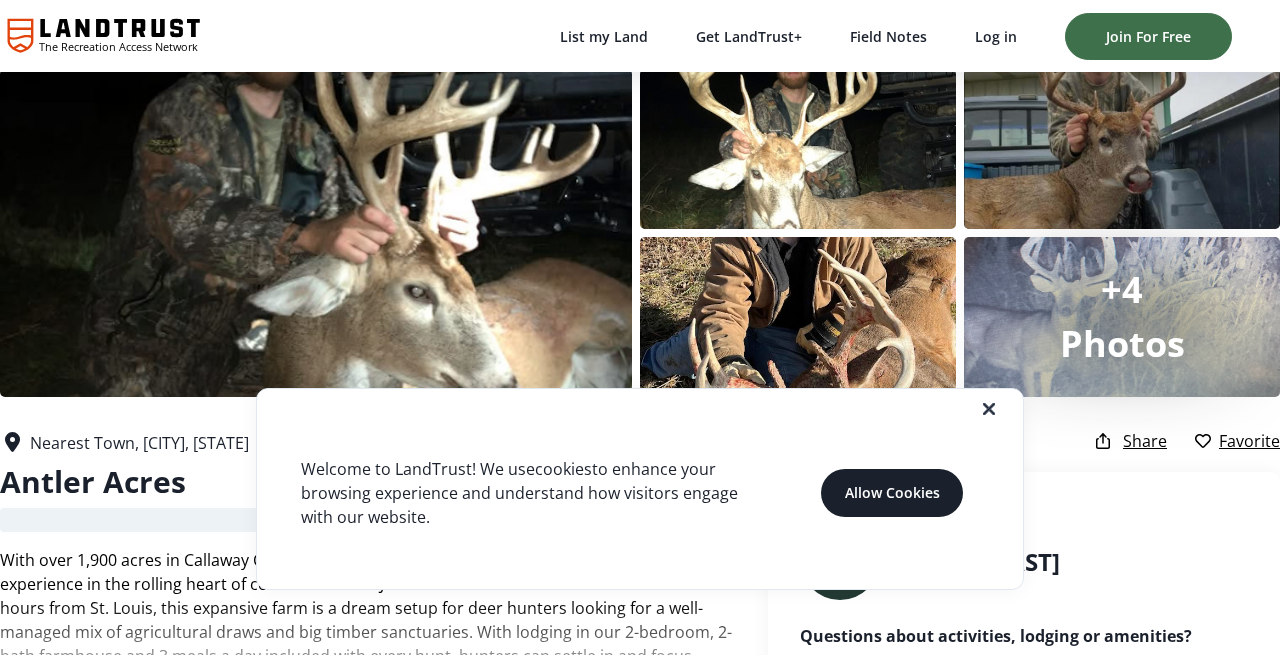 scroll, scrollTop: 40, scrollLeft: 0, axis: vertical 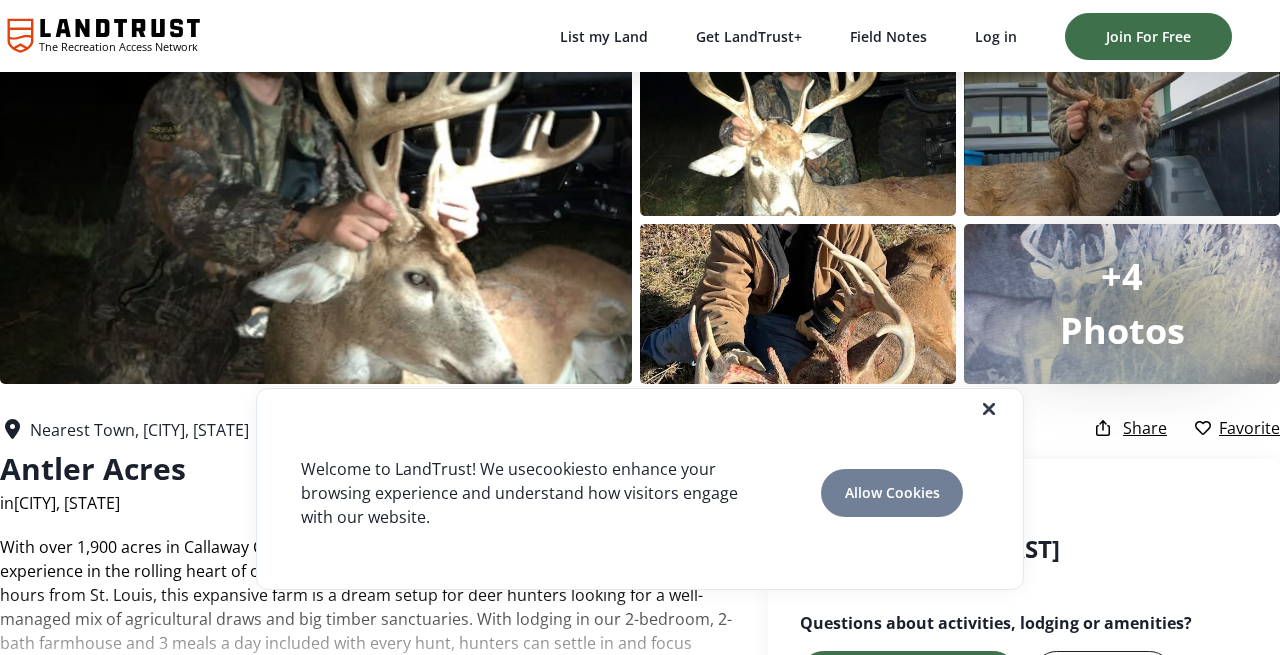 click on "Allow Cookies" at bounding box center (892, 492) 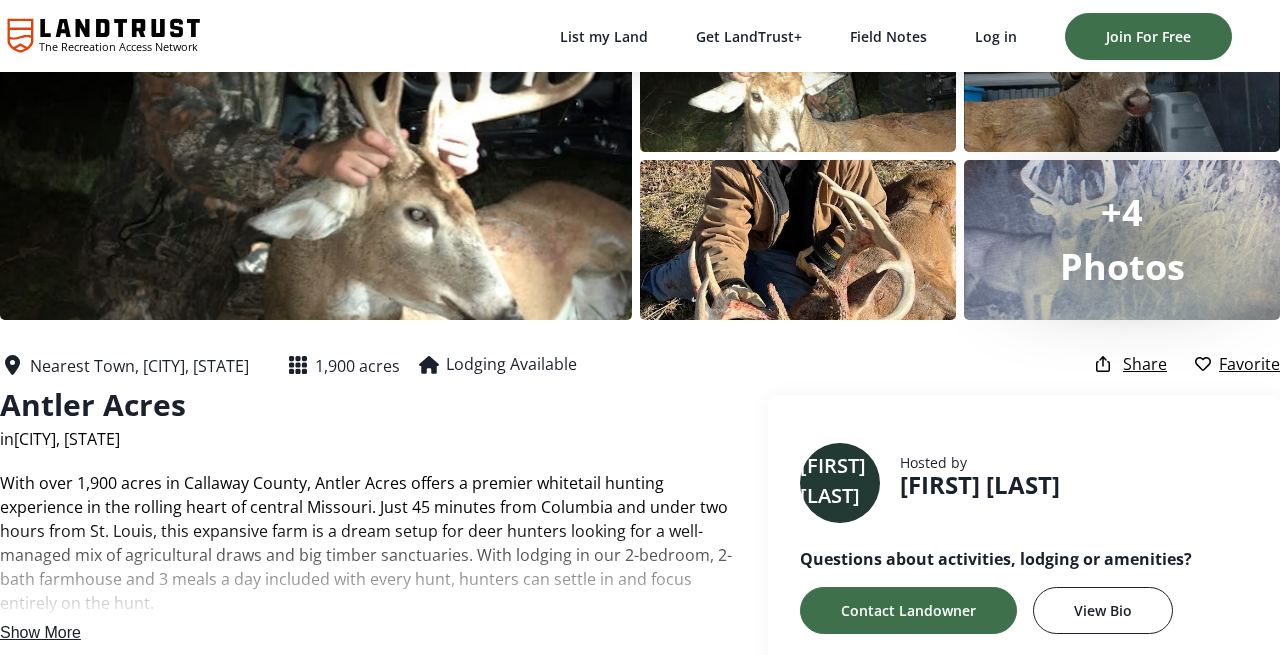 scroll, scrollTop: 0, scrollLeft: 0, axis: both 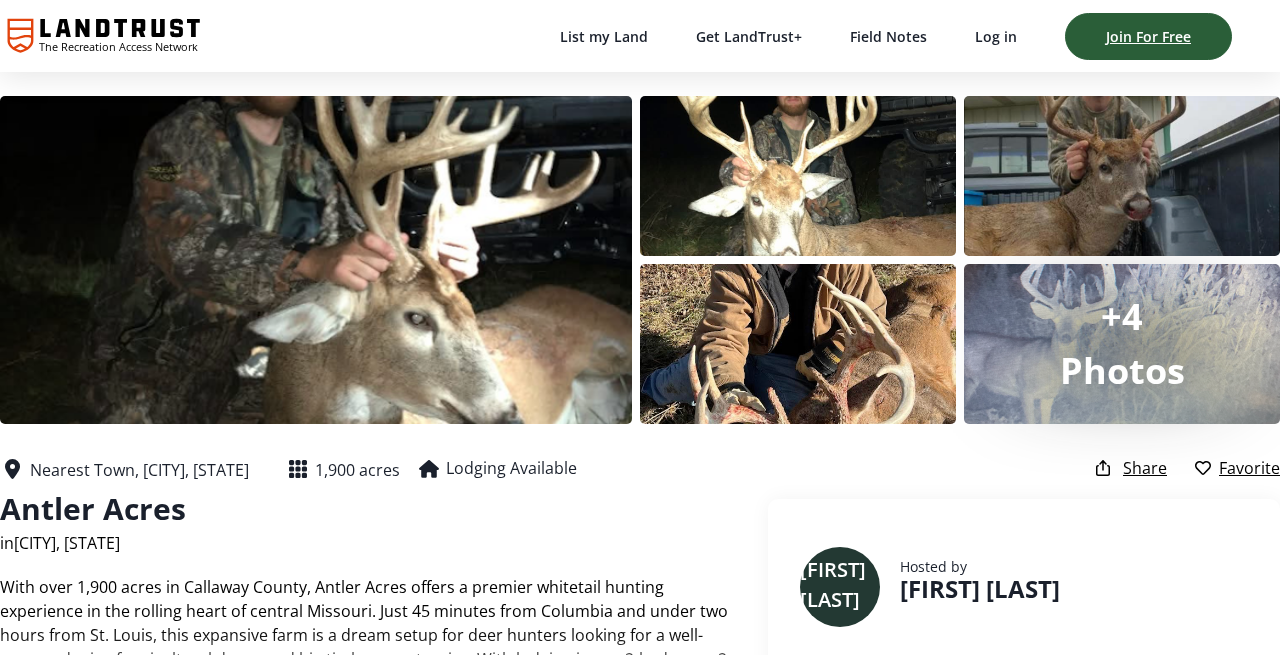 click on "Join For Free" at bounding box center (1148, 36) 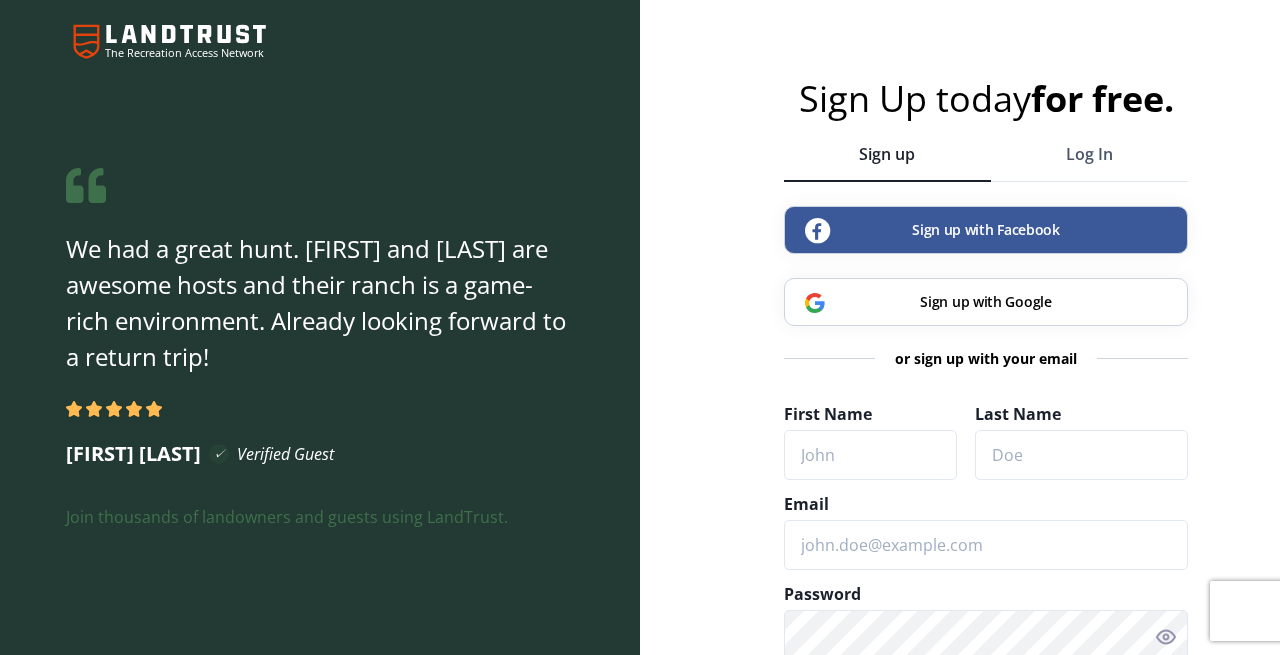 click on "Sign up with Google" at bounding box center (985, 301) 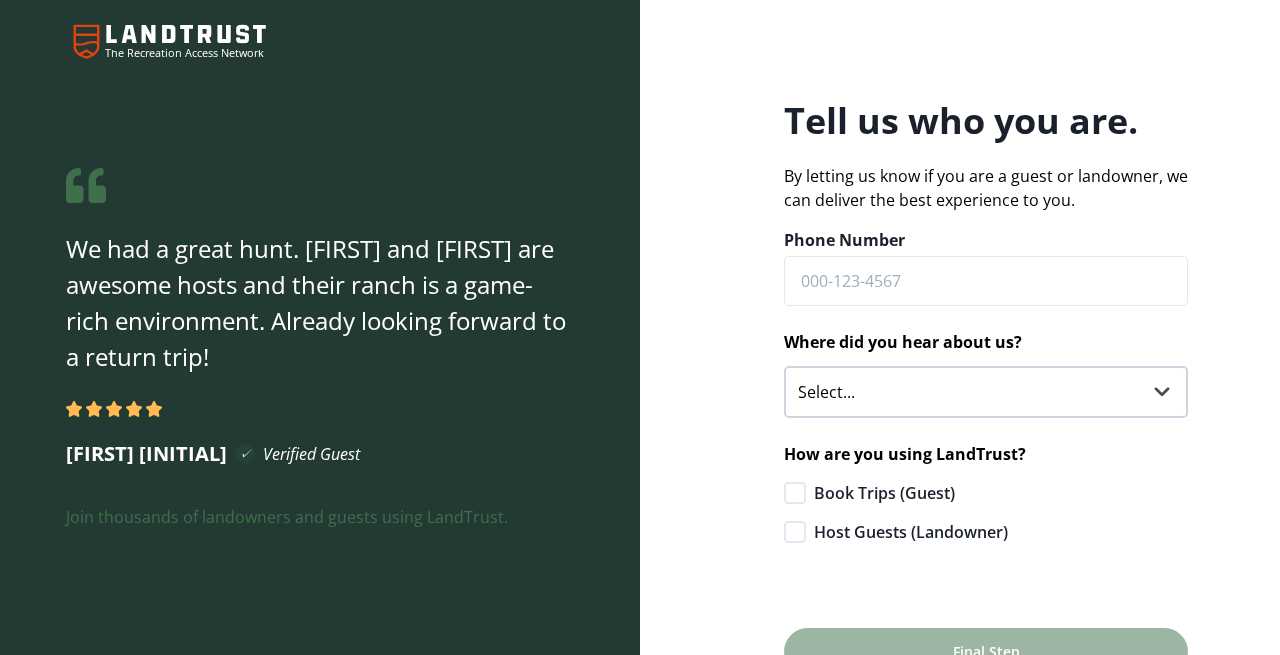 scroll, scrollTop: 0, scrollLeft: 0, axis: both 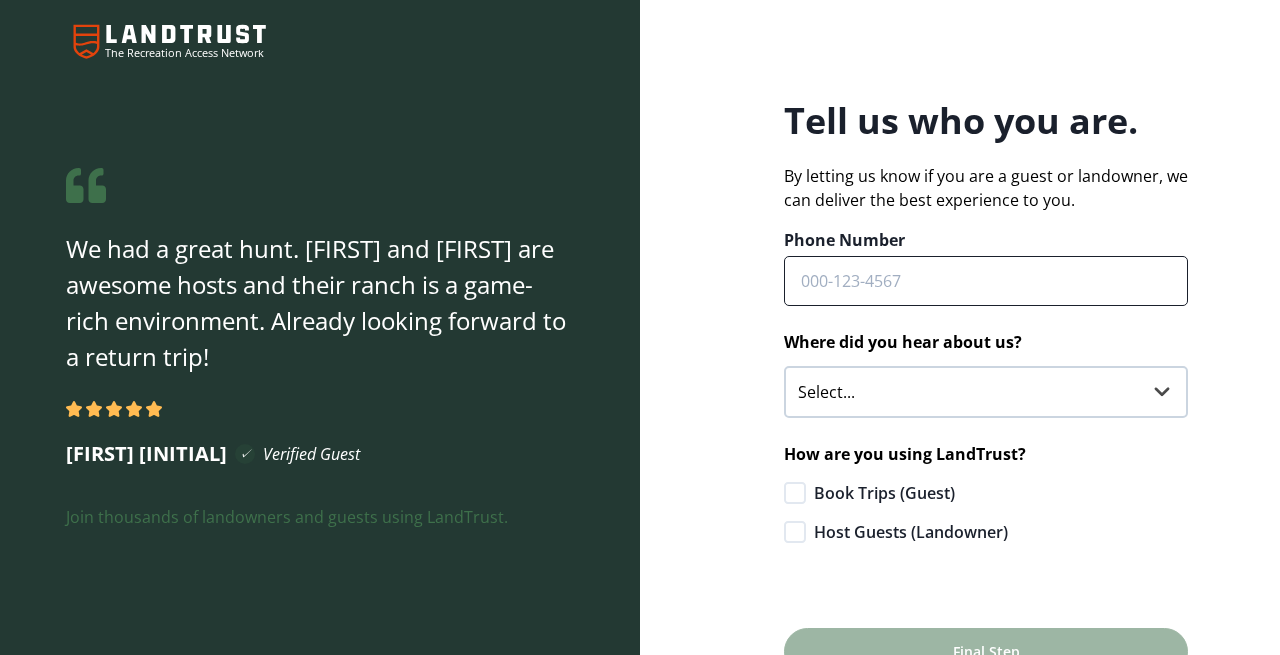 click on "Phone Number" at bounding box center (986, 281) 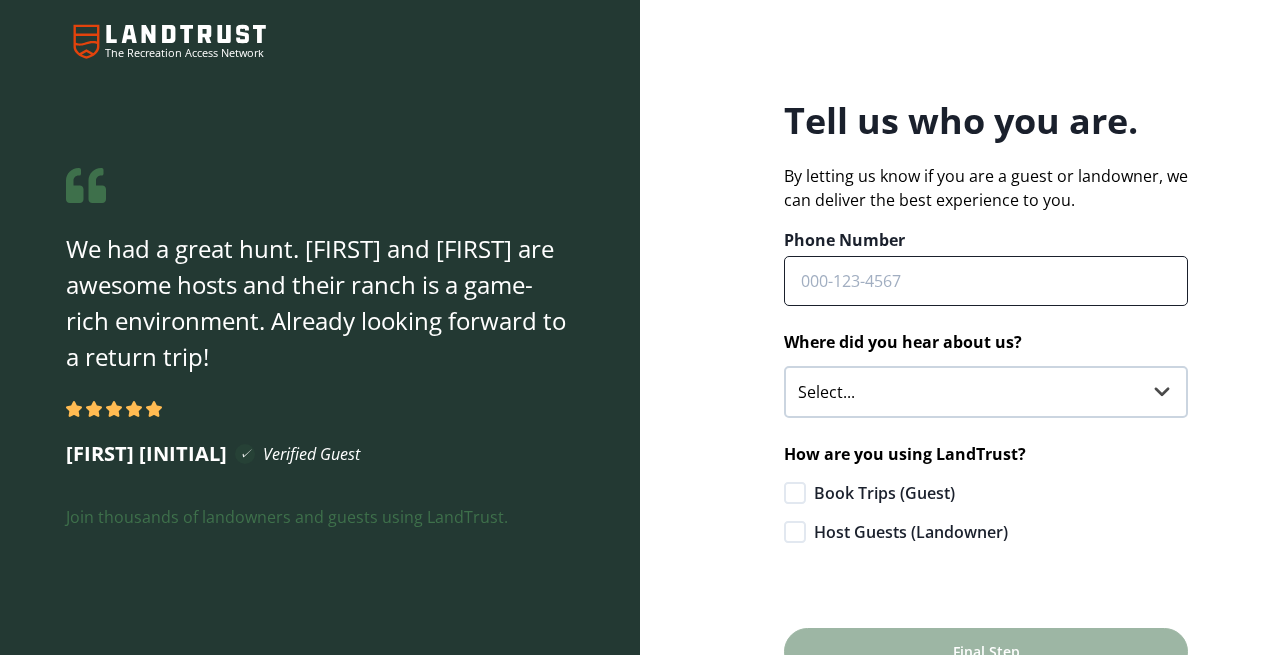 type on "(609) 319-8265" 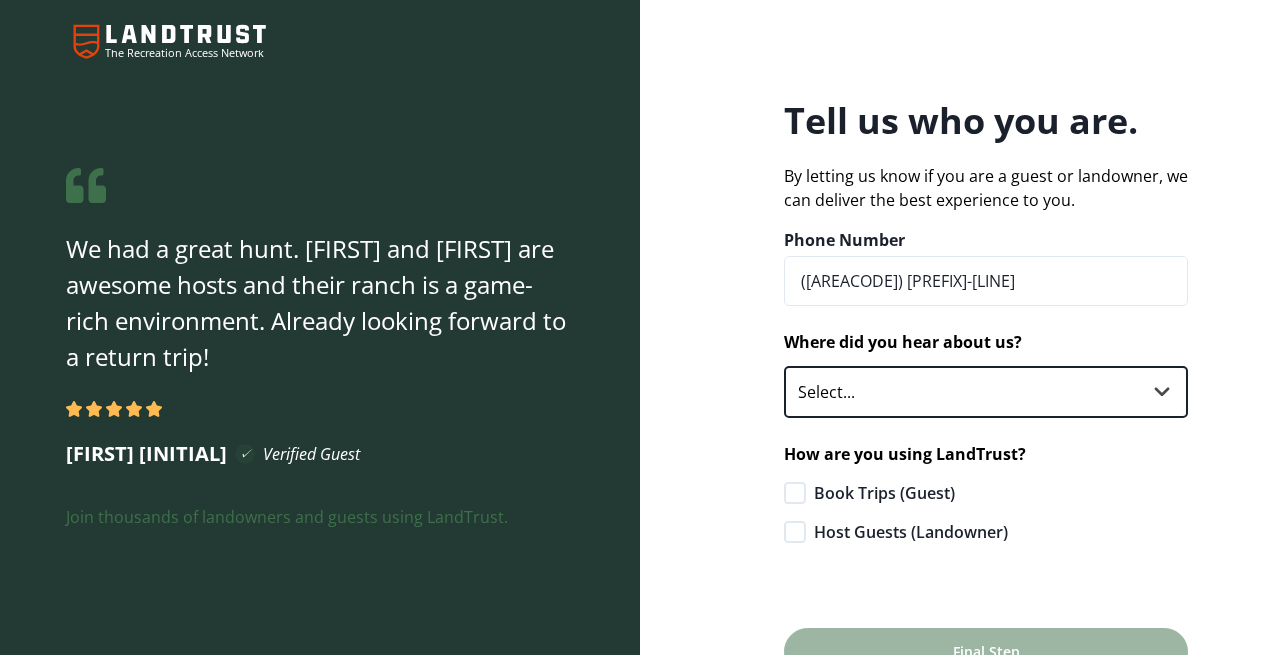 click on "Select... Influencer/LandTrust Partner Agricultural Organization Conservation Group Email Family, Friends, or Neighbors In Person Event LandTrust Podcast LandTrust Trip Guest Online Forum Podcast or Radio Print Media Social Media Web Ad Other" at bounding box center (986, 392) 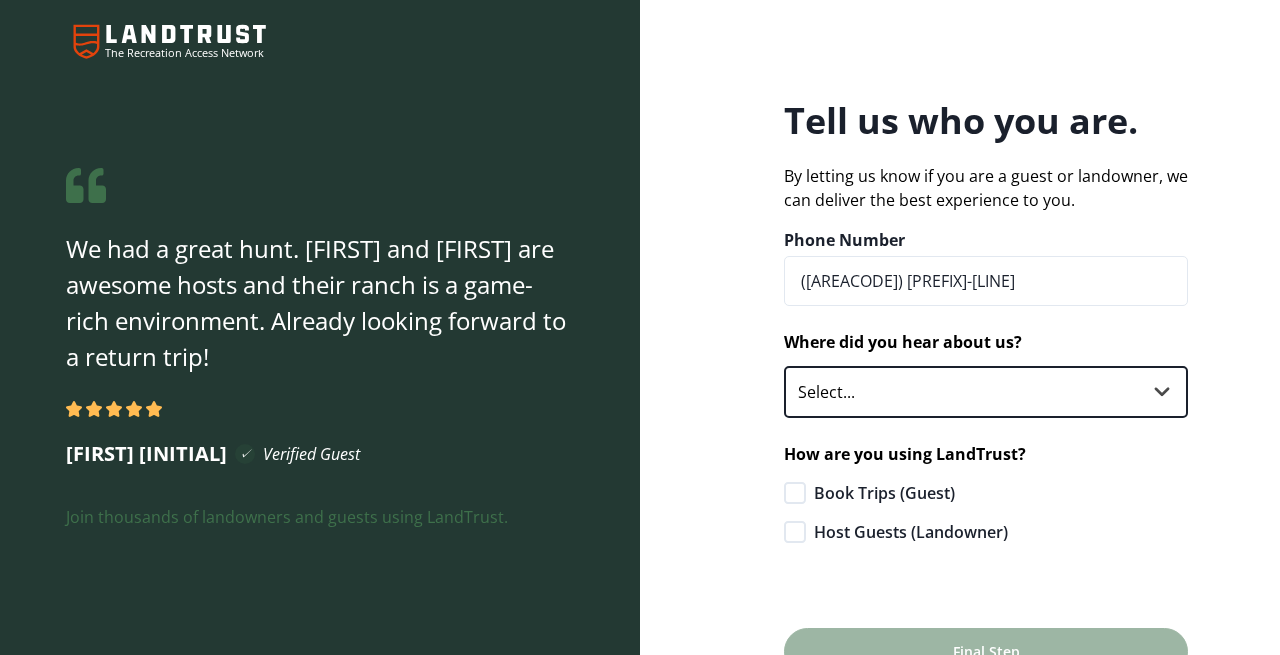 select on "email" 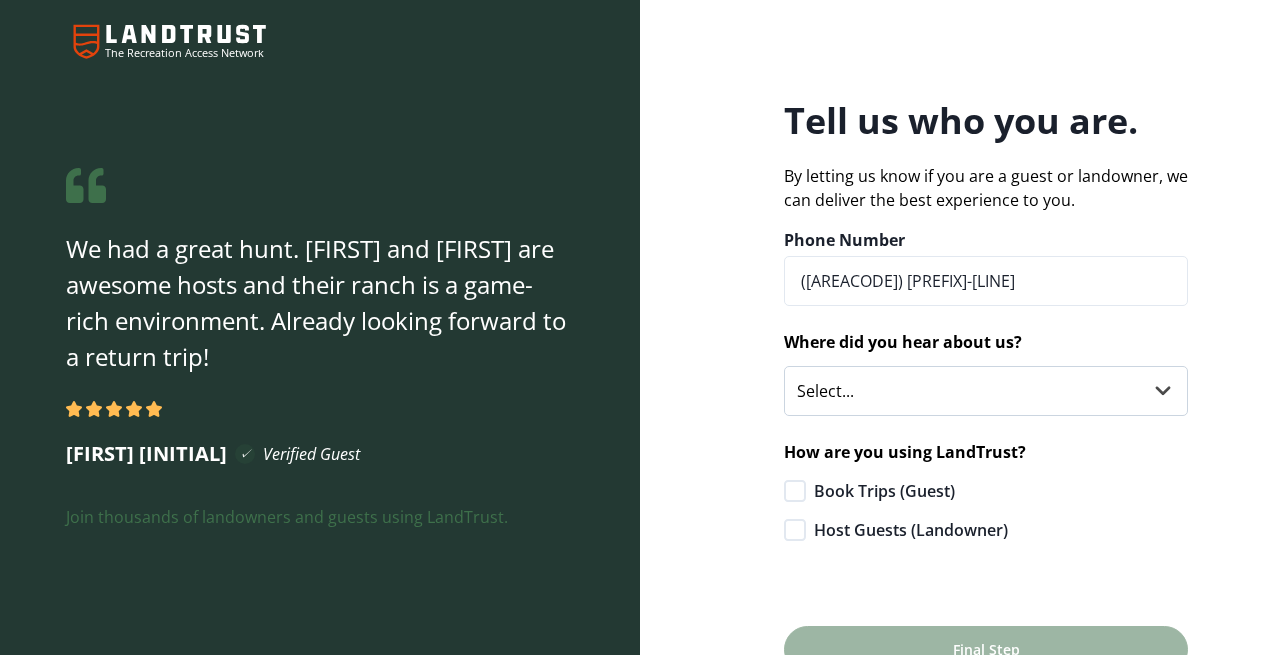 click 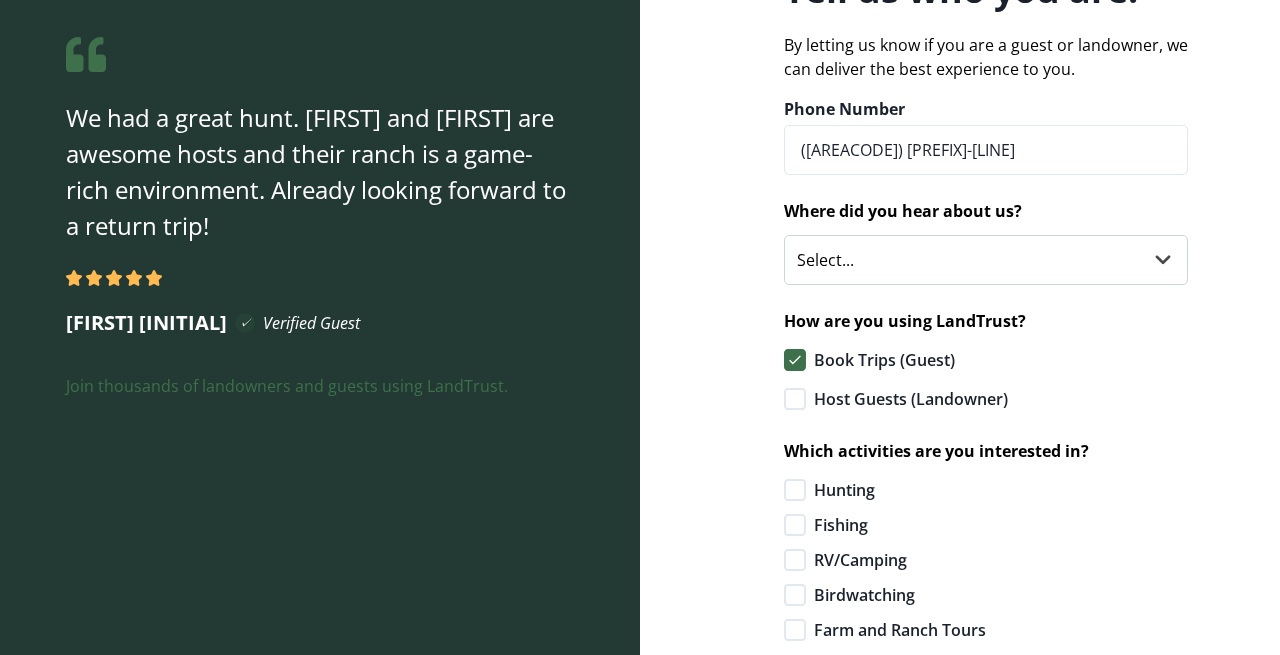 scroll, scrollTop: 137, scrollLeft: 0, axis: vertical 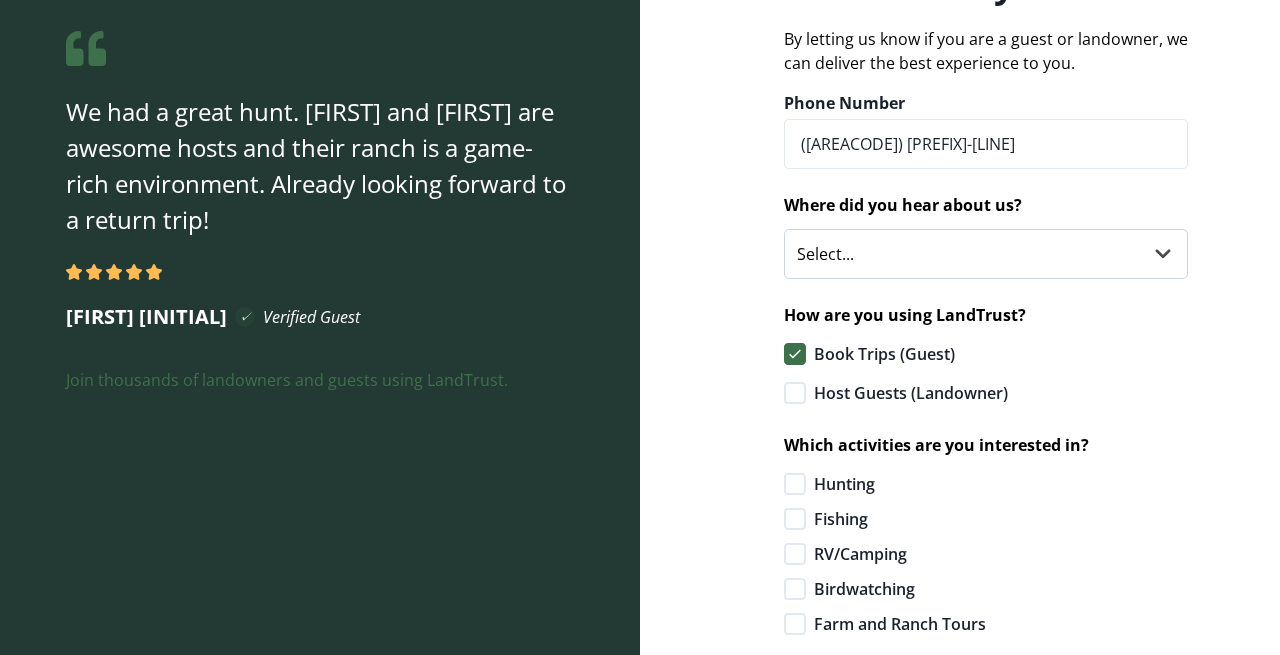 click 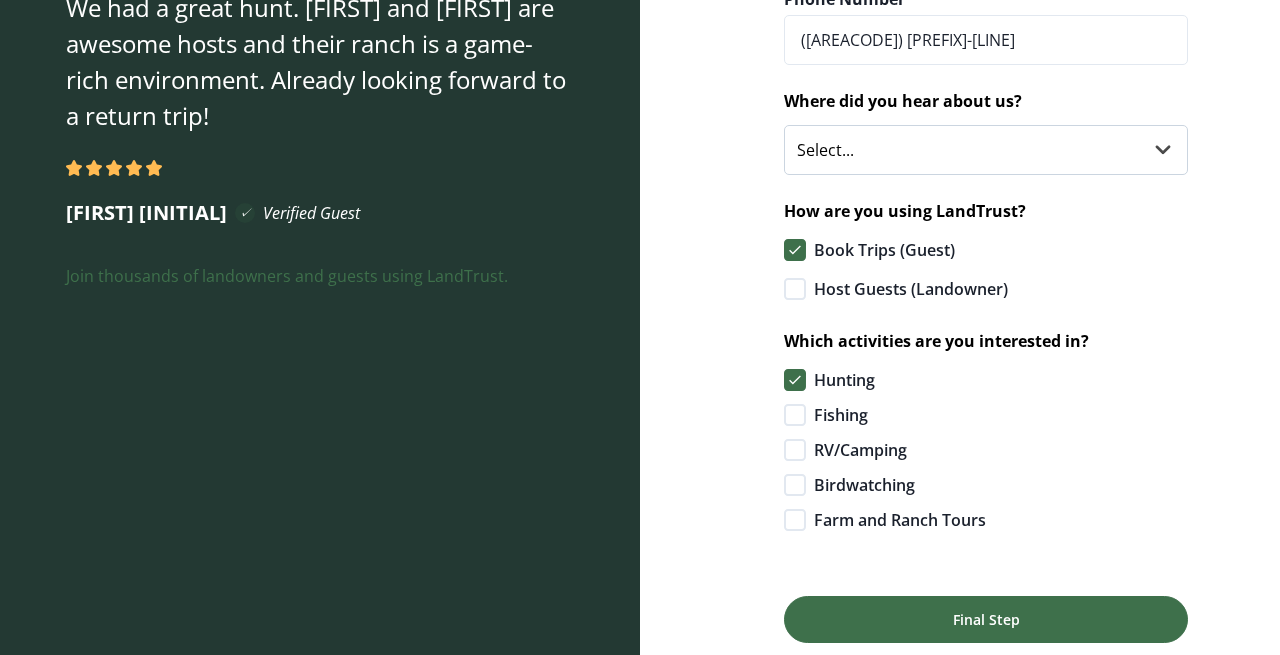 scroll, scrollTop: 262, scrollLeft: 0, axis: vertical 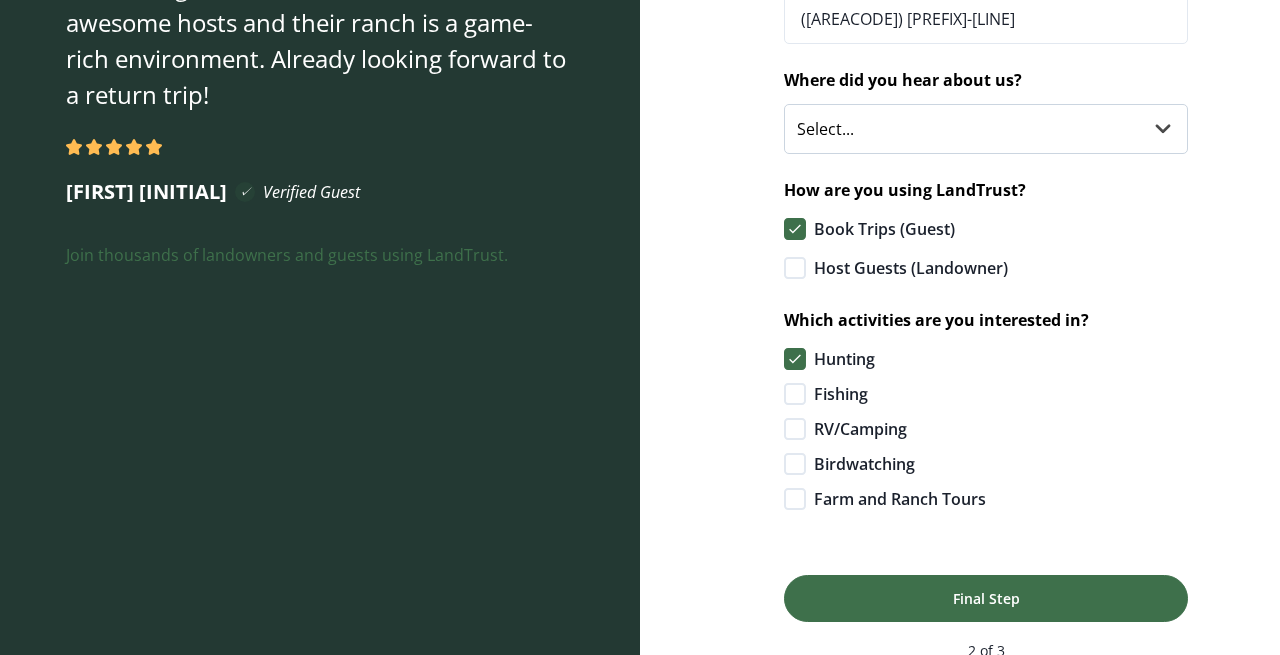 click 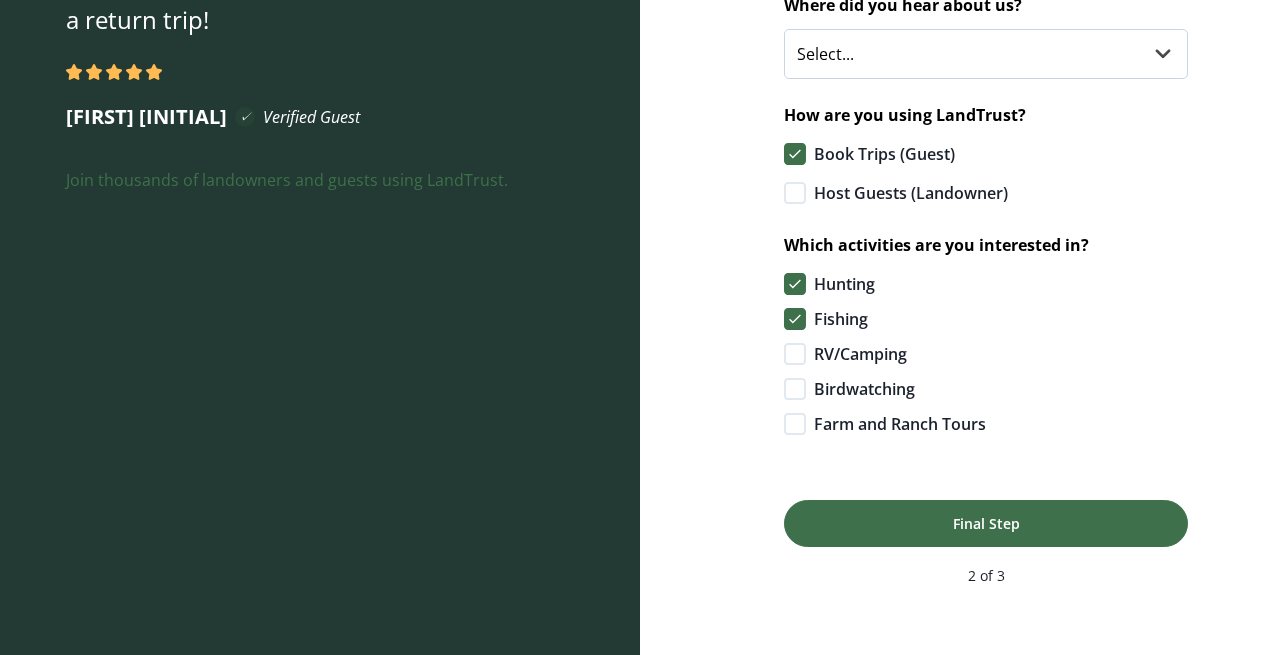 scroll, scrollTop: 349, scrollLeft: 0, axis: vertical 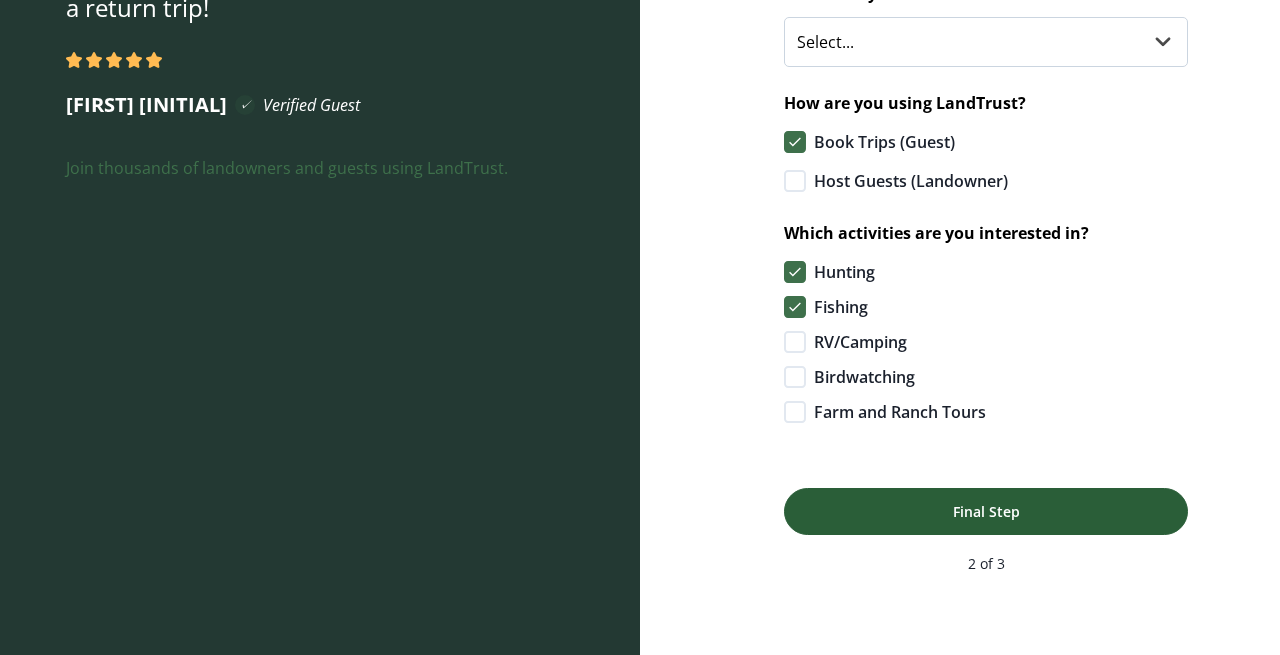 click on "Final Step" at bounding box center [986, 511] 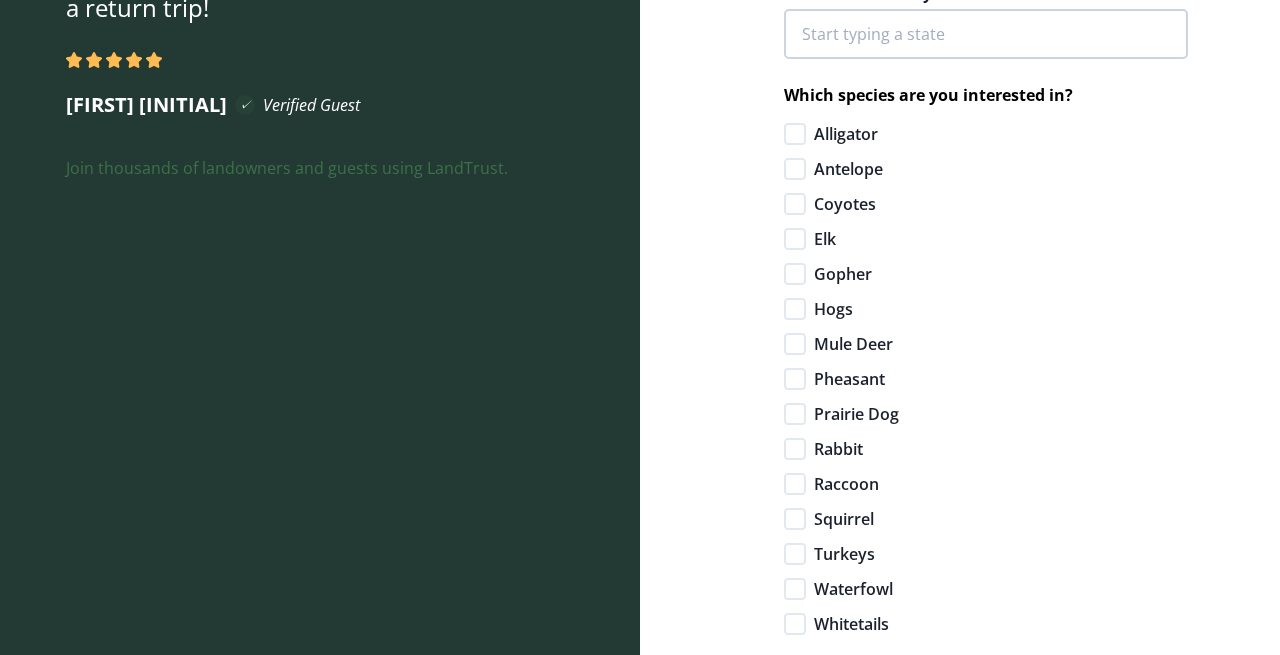scroll, scrollTop: 0, scrollLeft: 0, axis: both 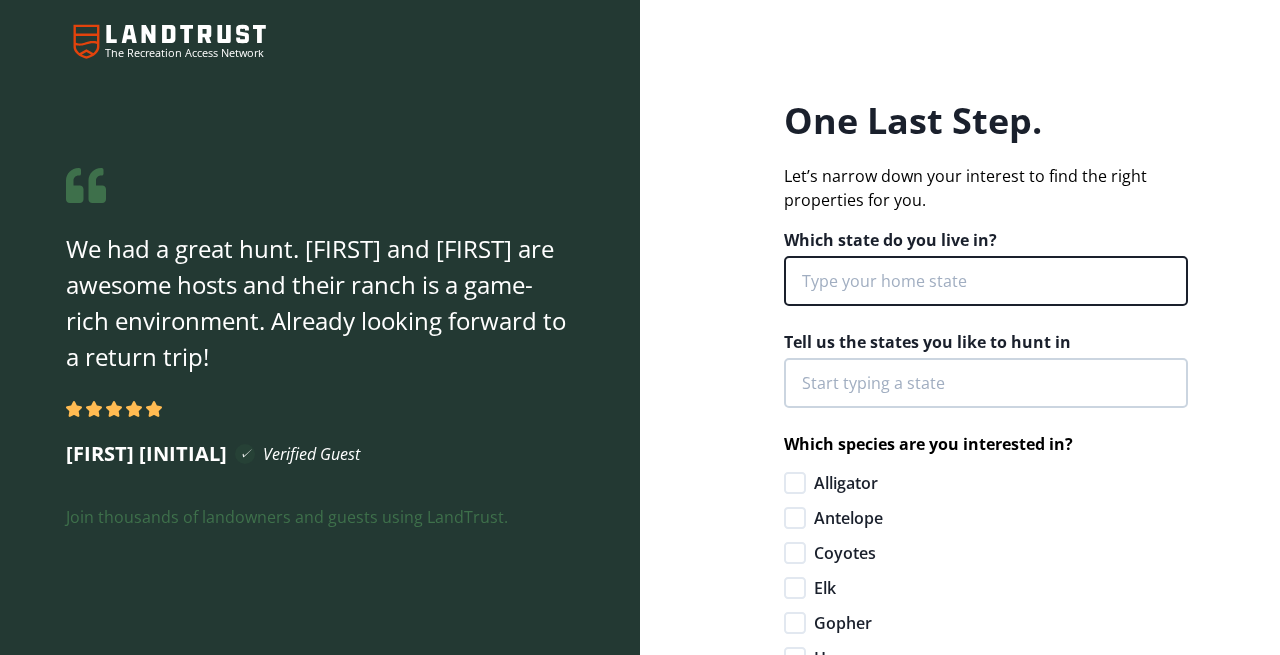 click at bounding box center (986, 281) 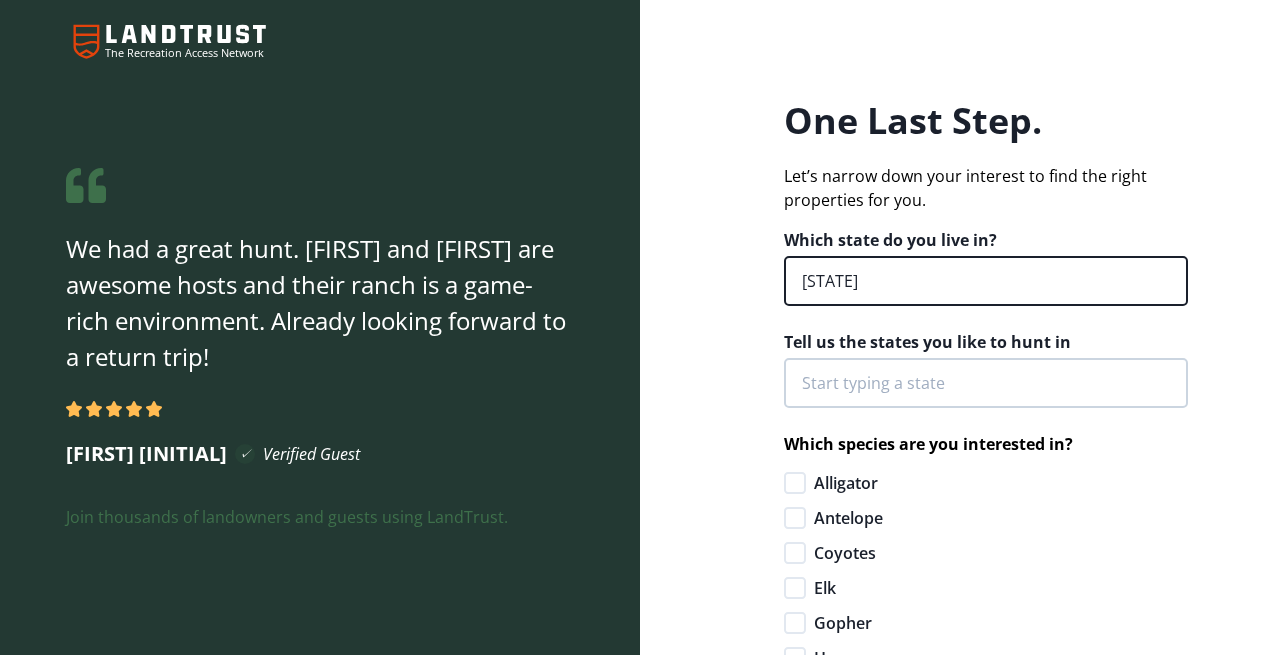 type on "kansas" 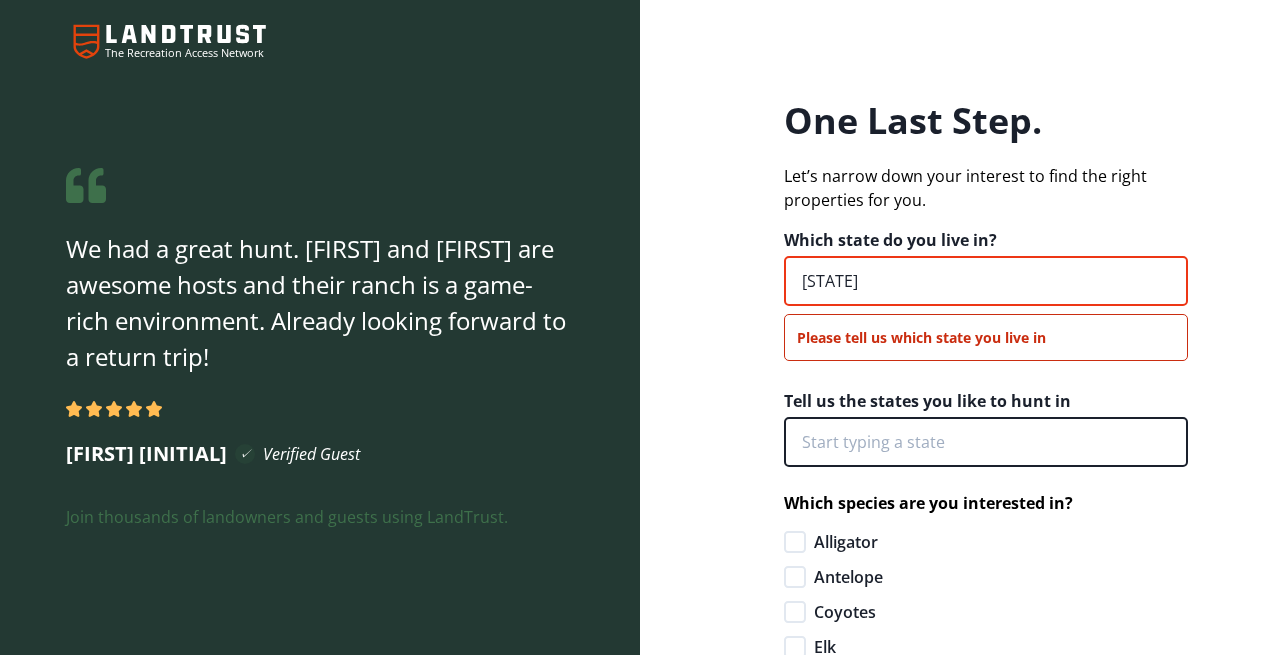 click on "Tell us the states you like to hunt in" at bounding box center [986, 428] 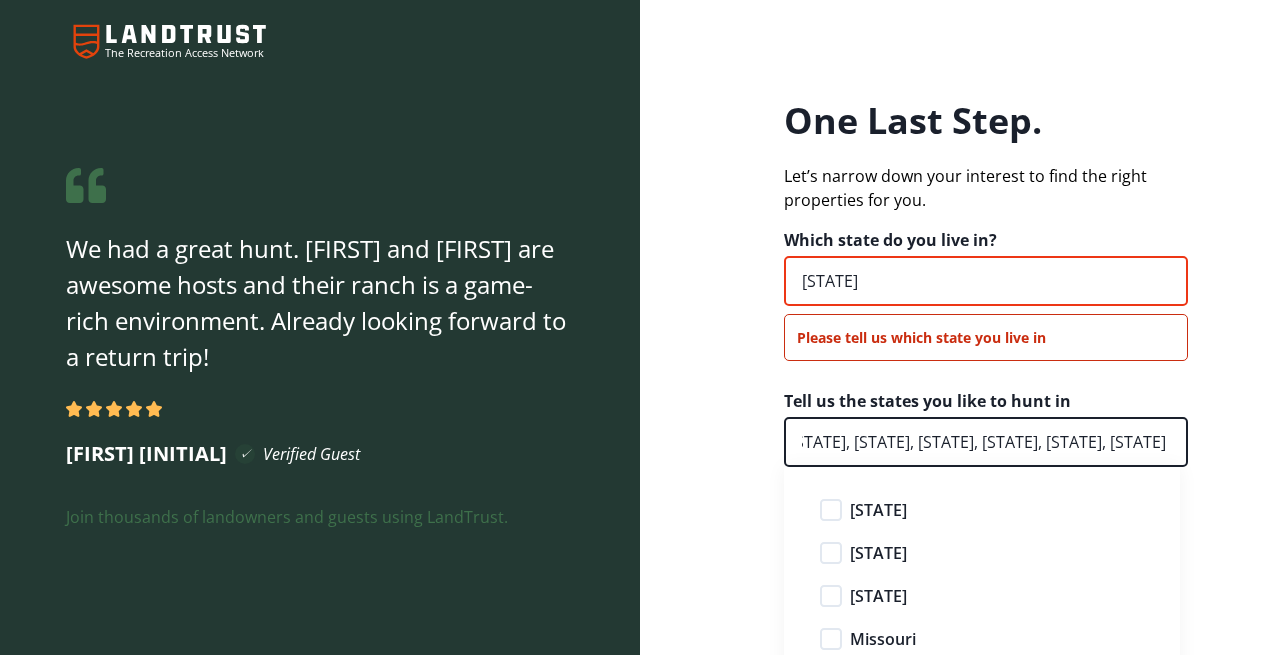 scroll, scrollTop: 0, scrollLeft: 130, axis: horizontal 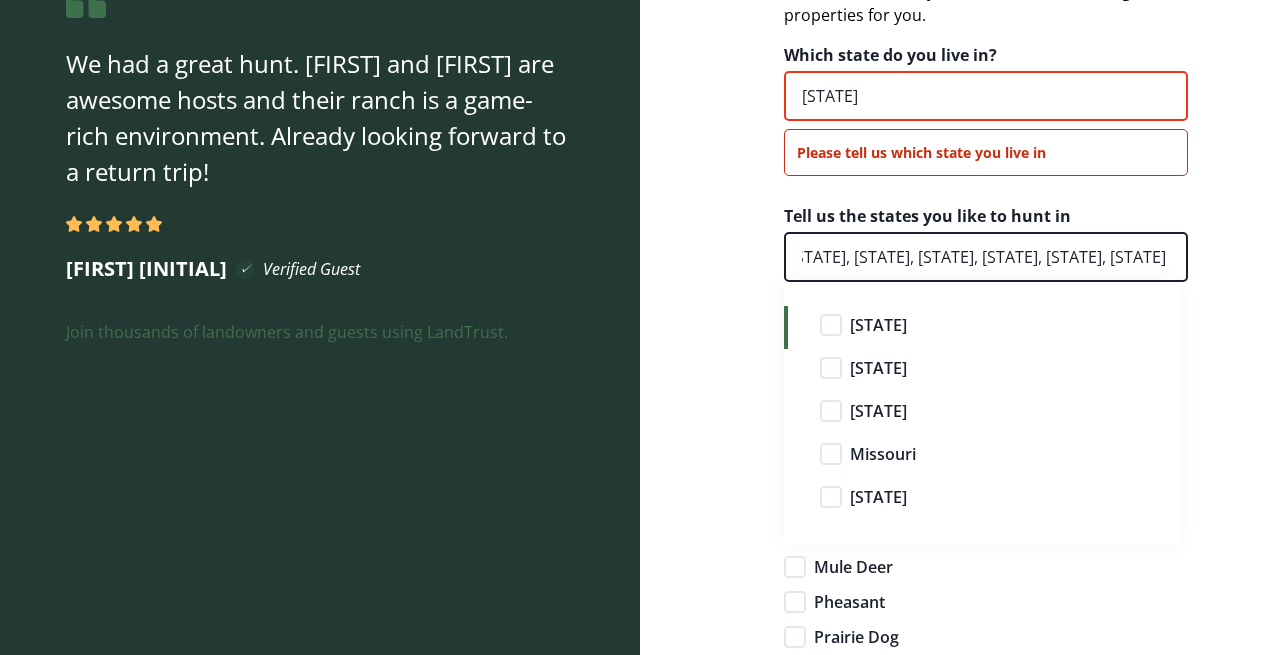 type on "Ohio, Indiana, Wisconsin, Minnesota, Missouri, kentucky, nebraska" 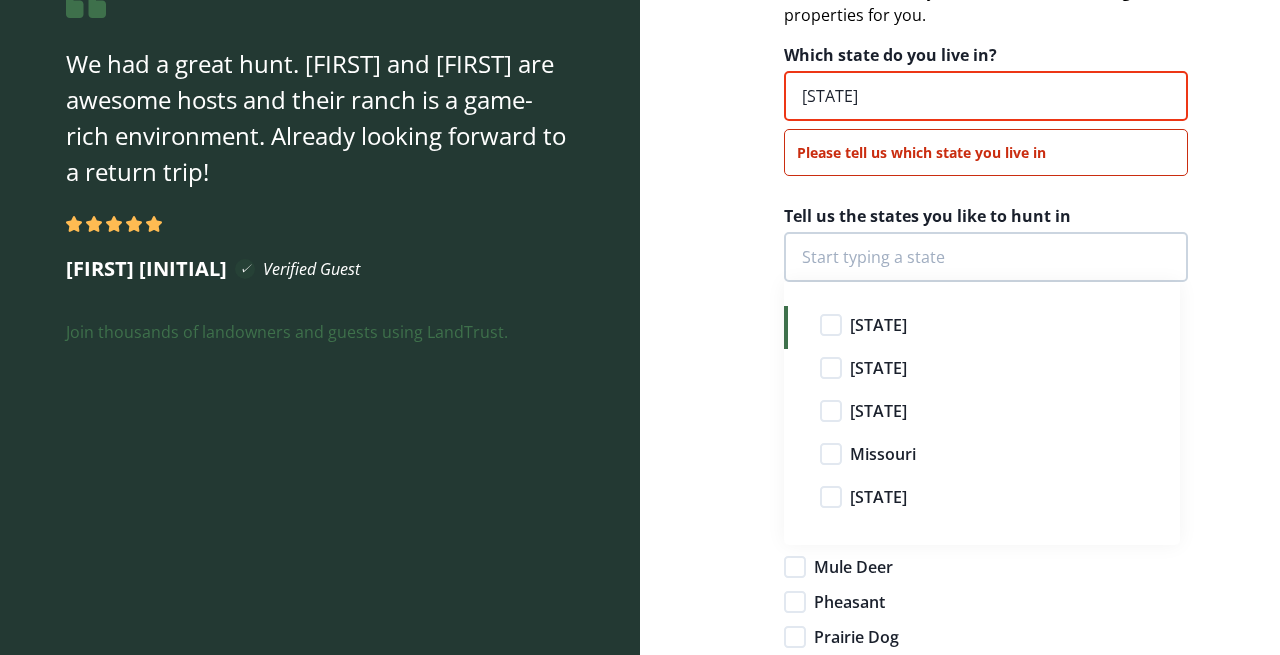 scroll, scrollTop: 0, scrollLeft: 0, axis: both 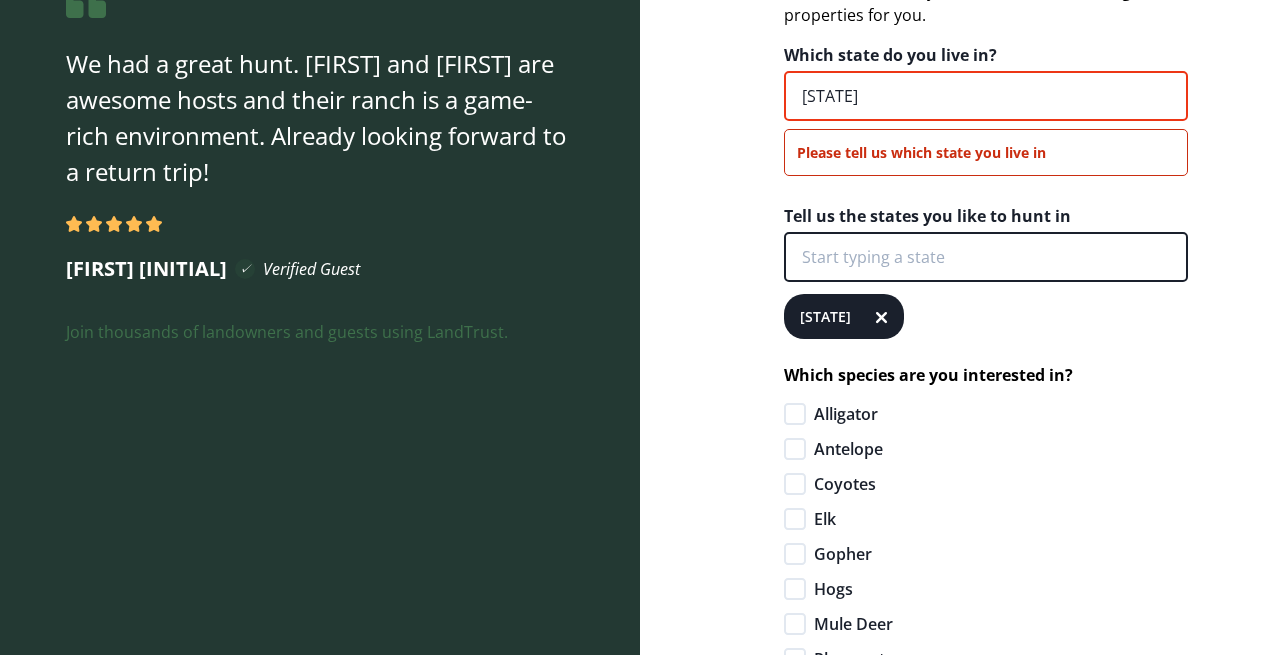 click at bounding box center [986, 257] 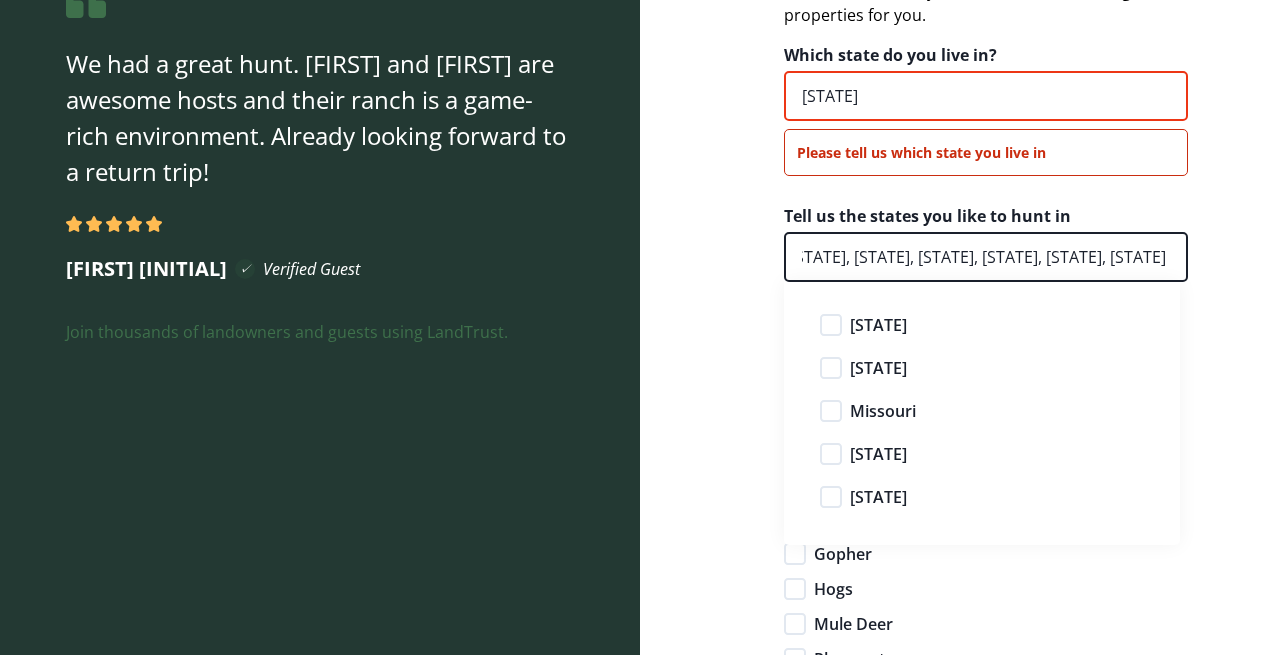 scroll, scrollTop: 0, scrollLeft: 144, axis: horizontal 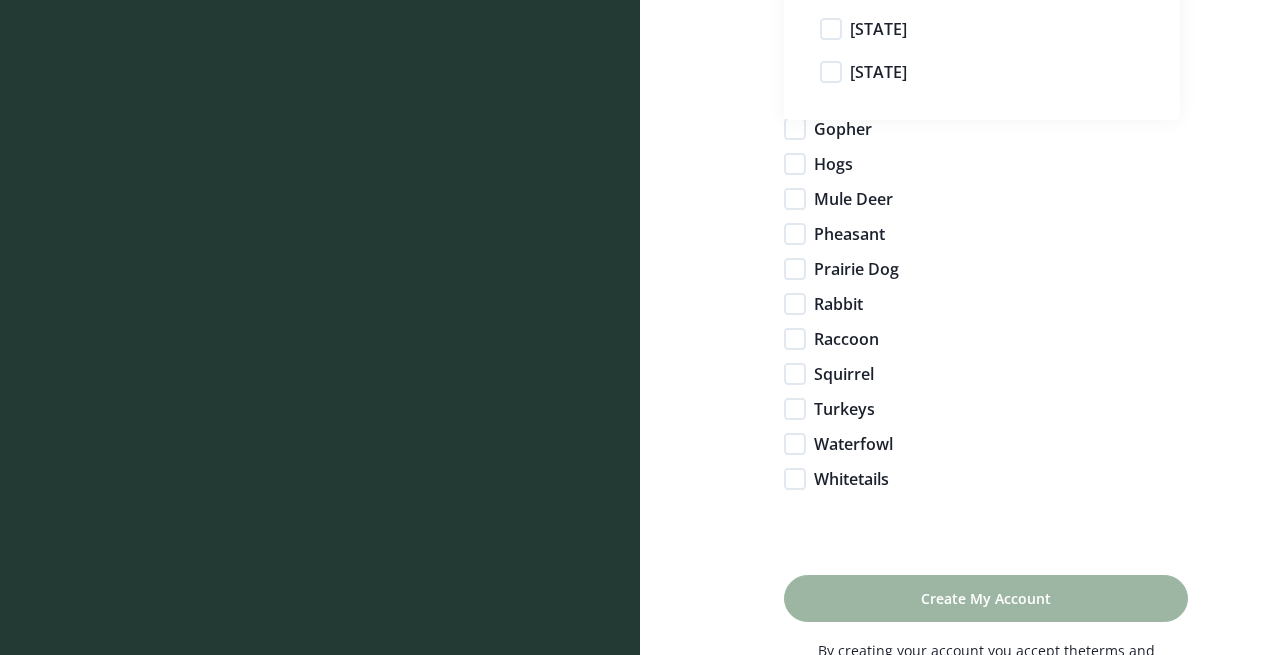 type on "indiana, wisconsin, minnesota, missouri, kentucky, nebraska, kansas" 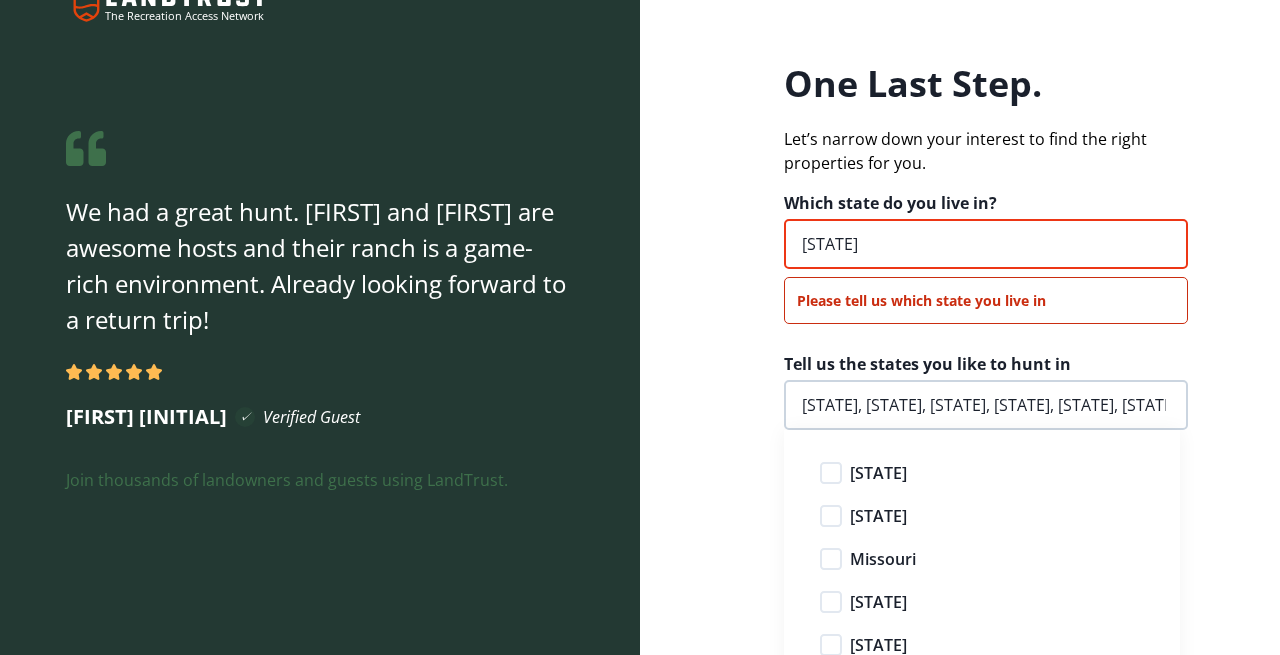 scroll, scrollTop: 0, scrollLeft: 0, axis: both 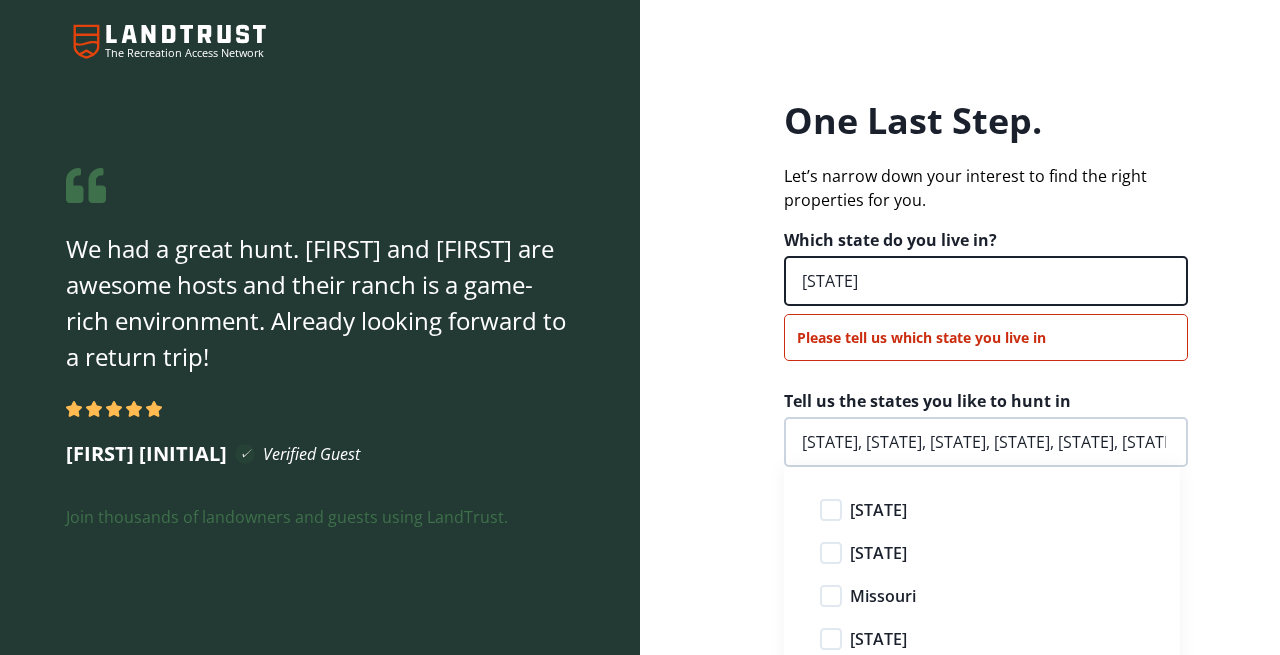 click on "kansas" at bounding box center (986, 281) 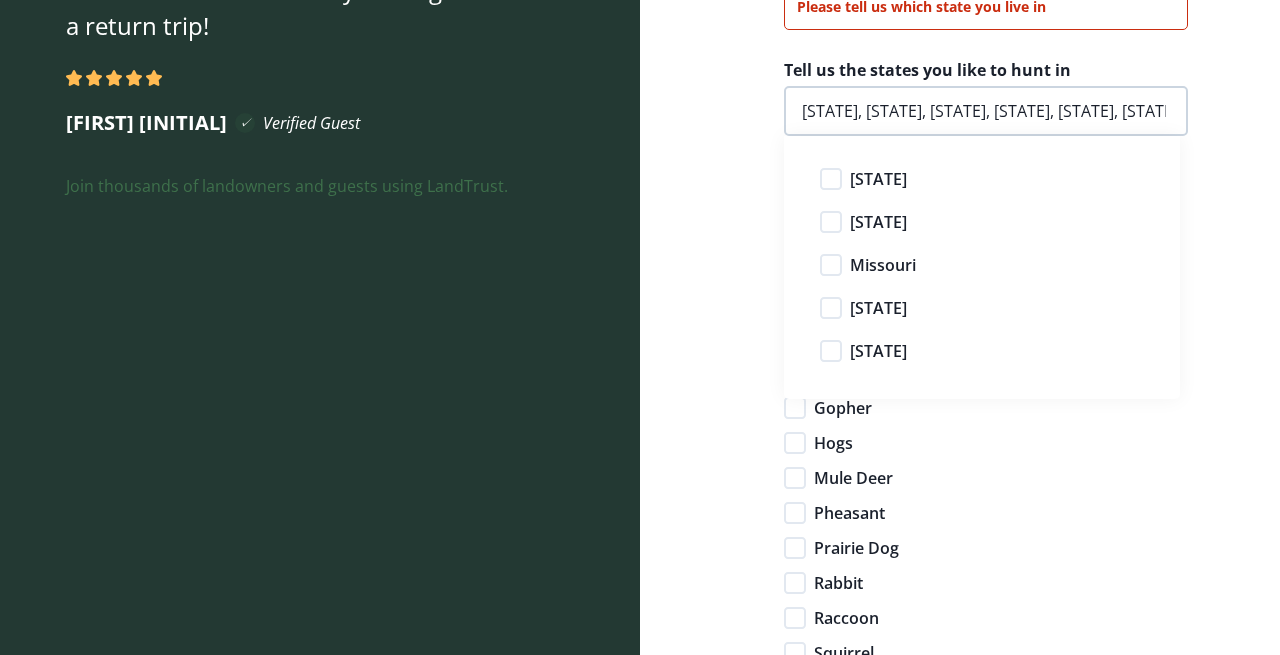 scroll, scrollTop: 334, scrollLeft: 0, axis: vertical 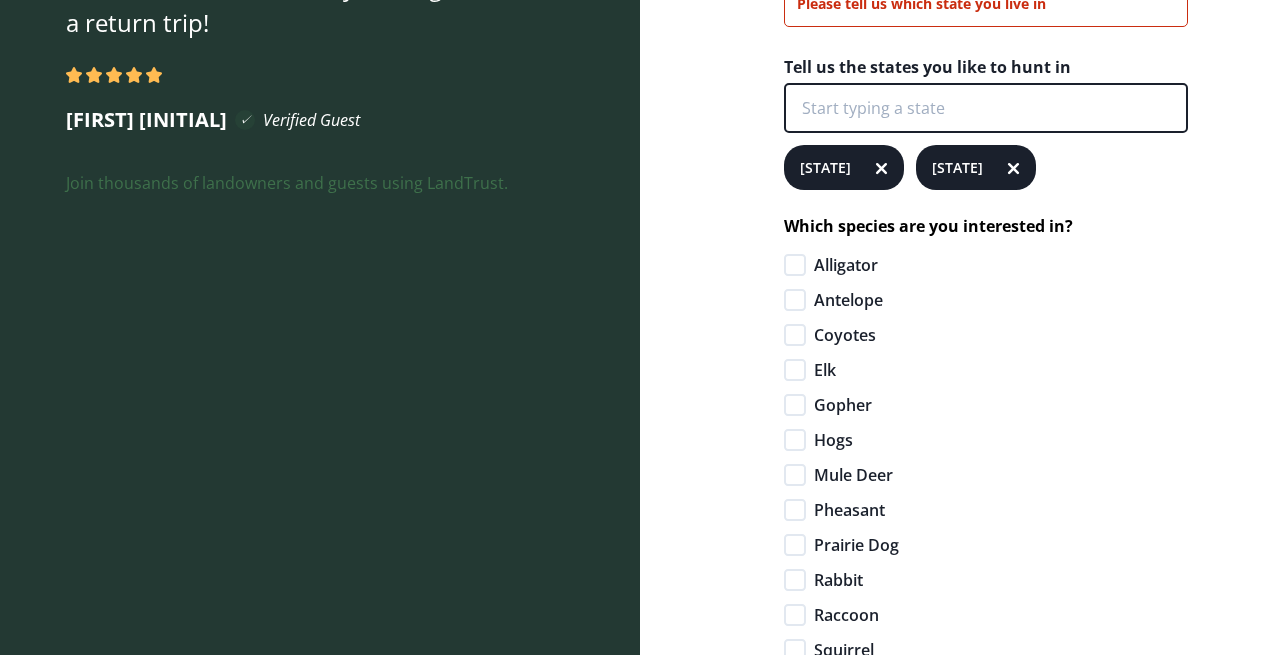 click at bounding box center [986, 108] 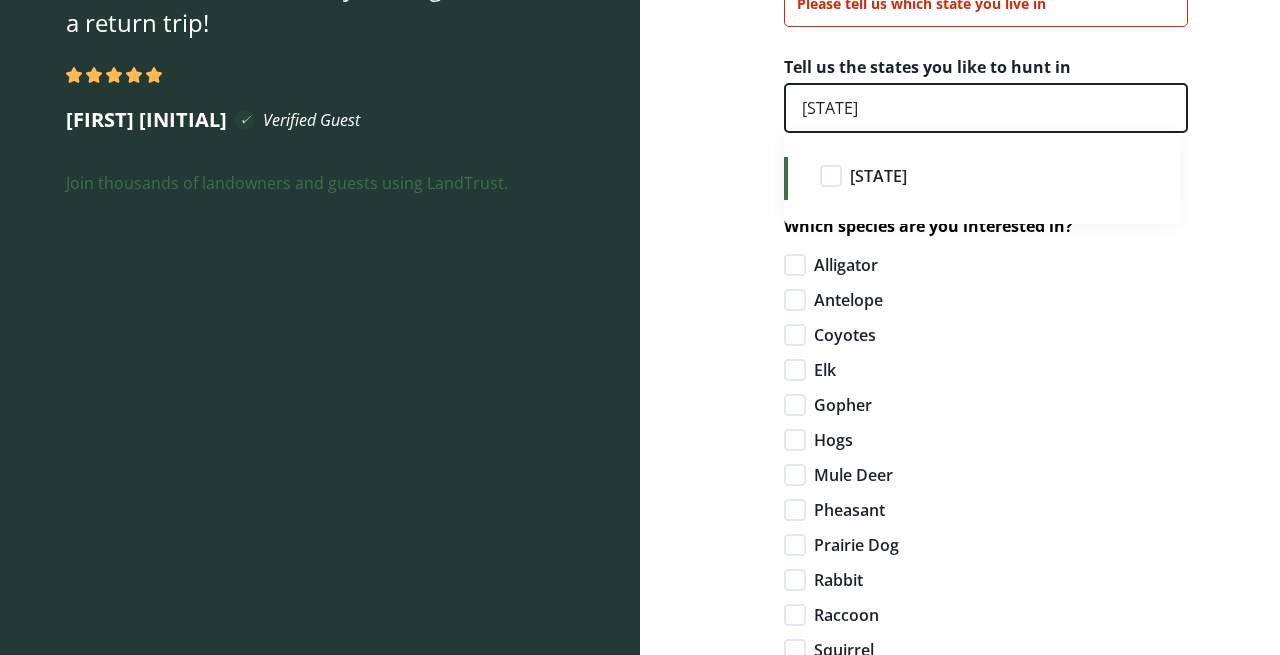 type on "indiana" 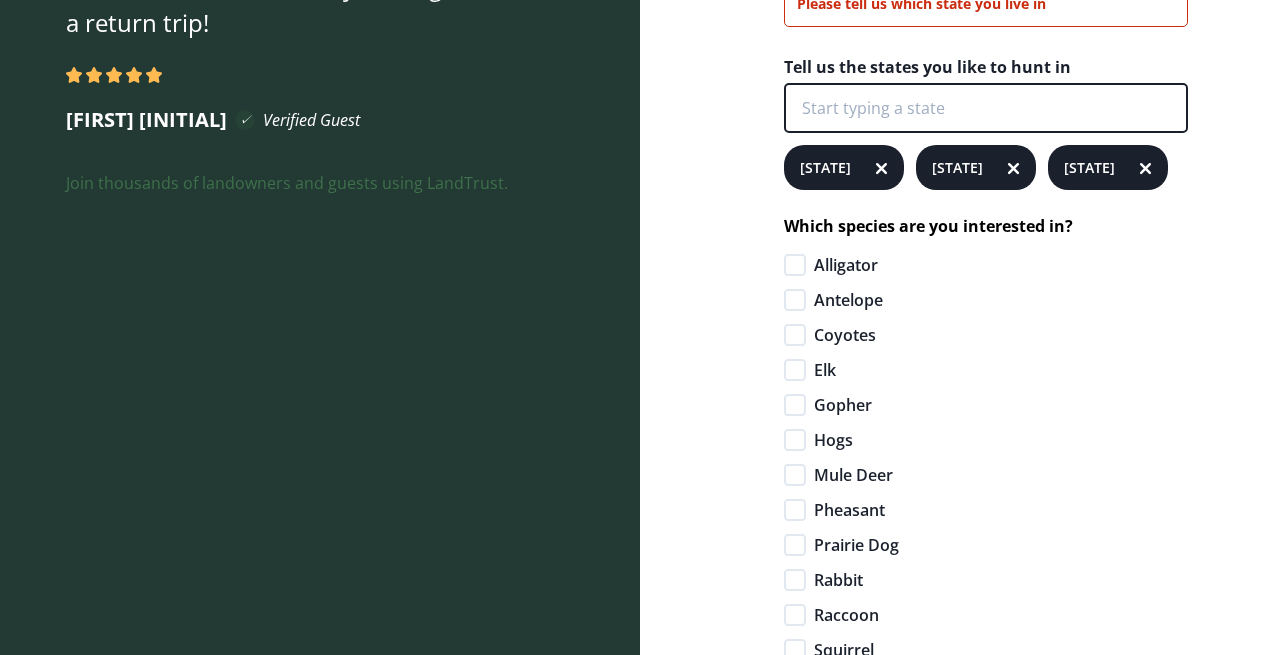 click at bounding box center (986, 108) 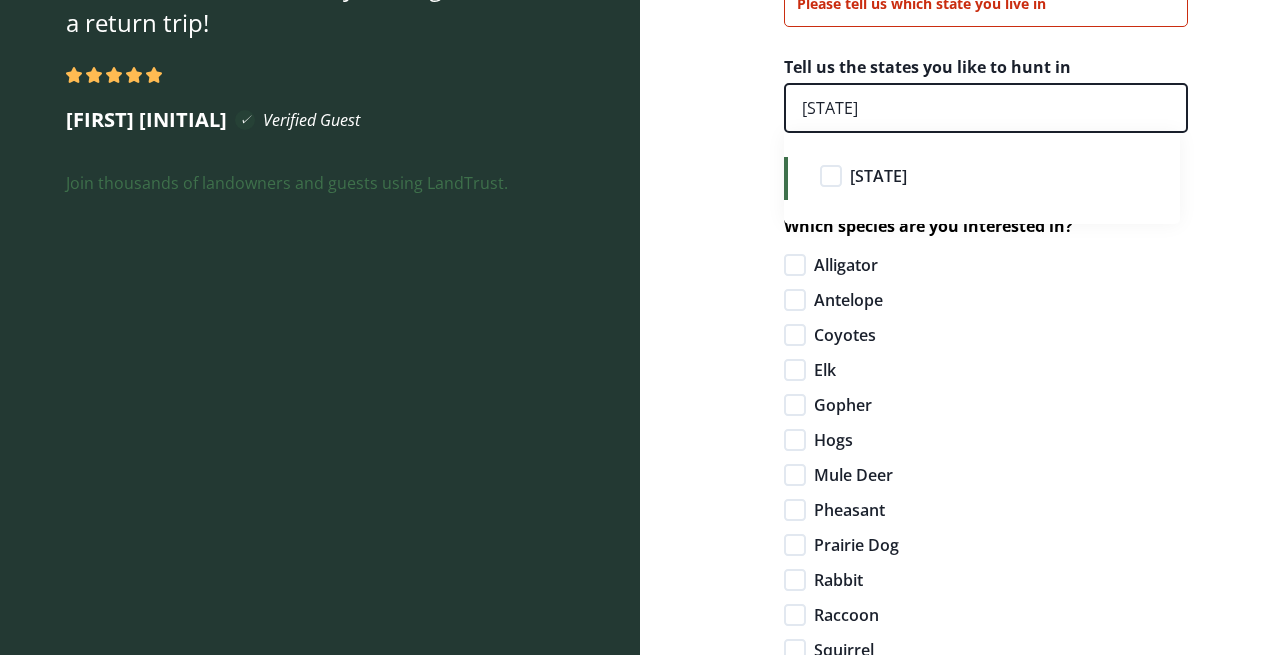 type on "minnesota" 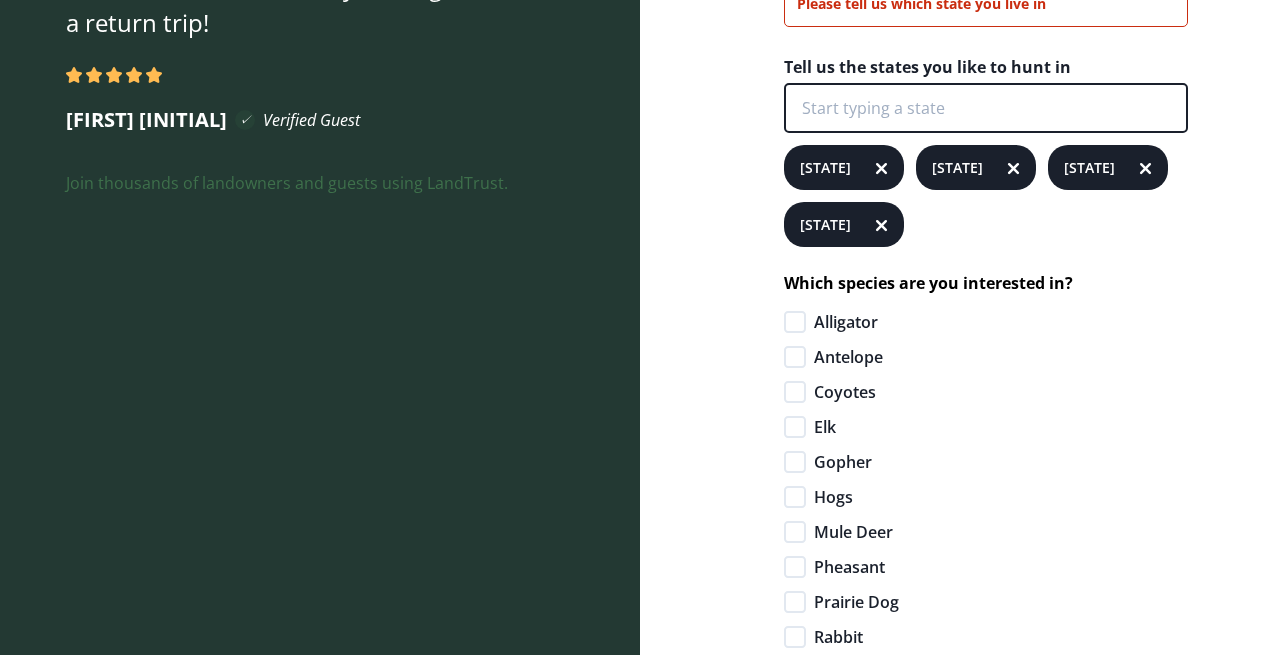 click at bounding box center (986, 108) 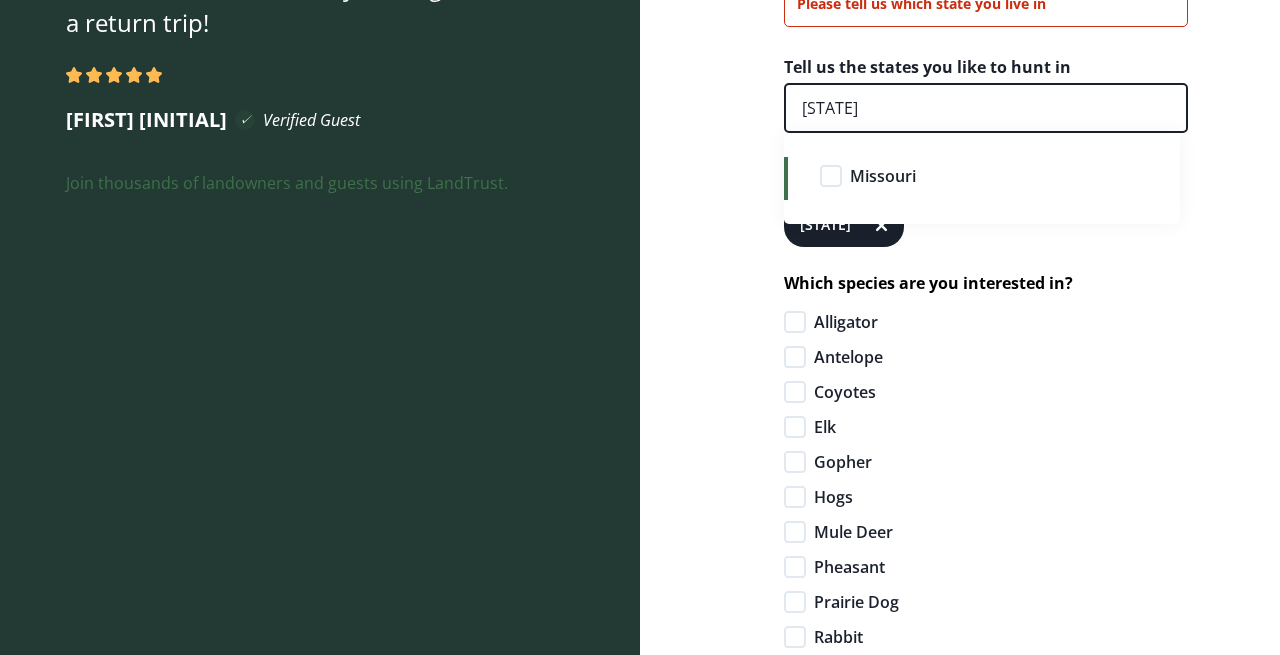 type on "missouri" 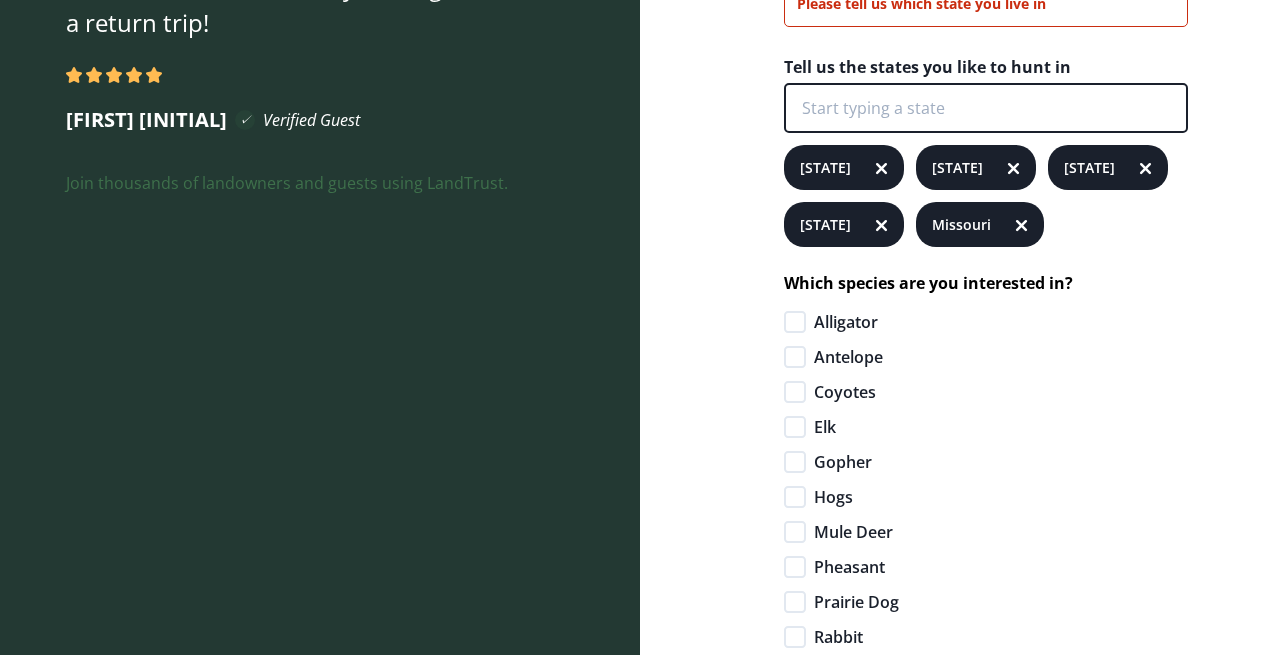 click at bounding box center [986, 108] 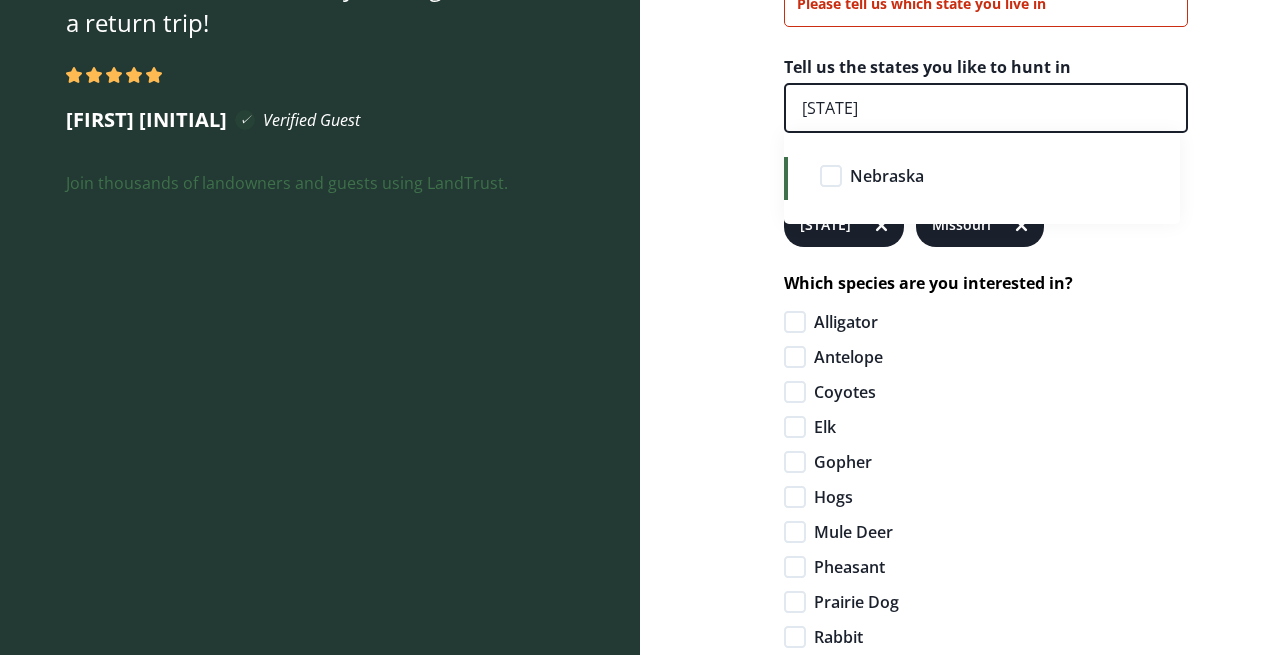 type on "nebraska" 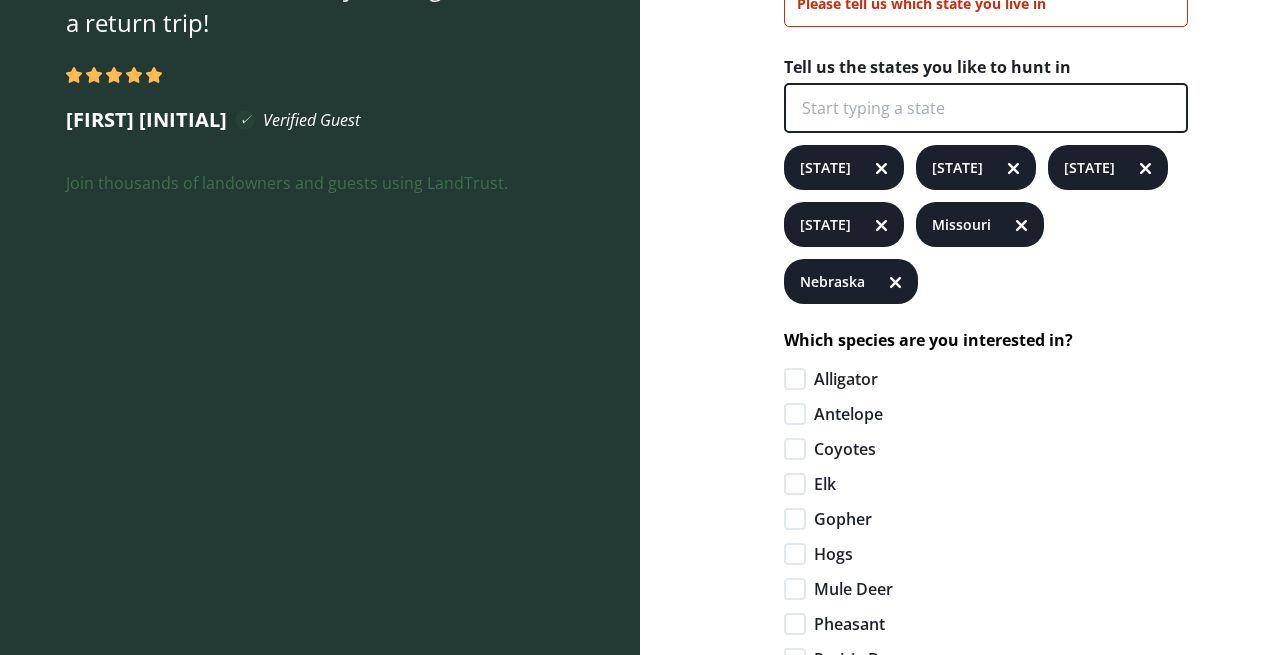 click at bounding box center (986, 108) 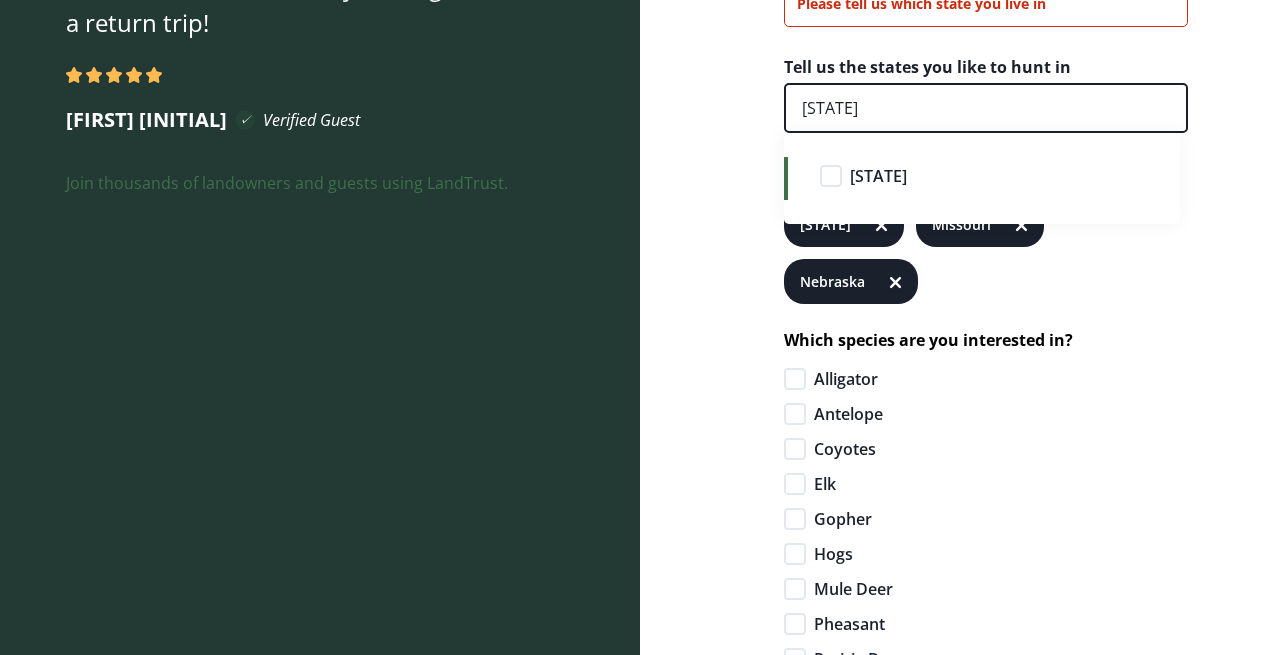 type on "kansas" 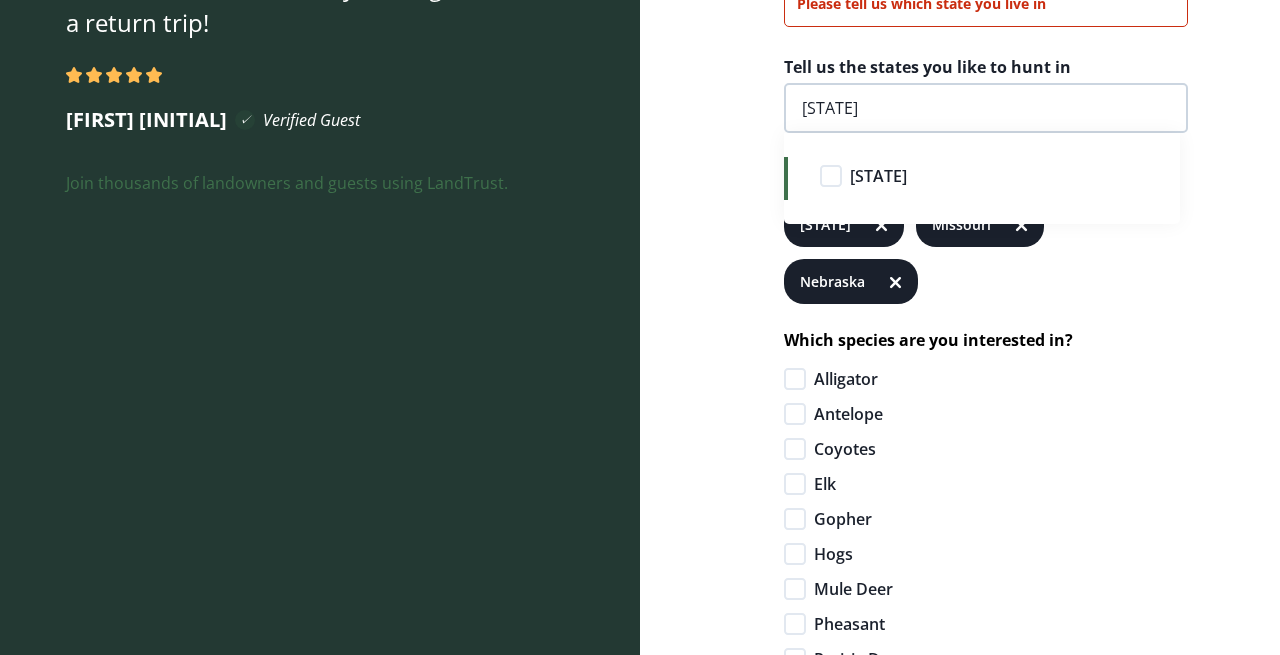 type 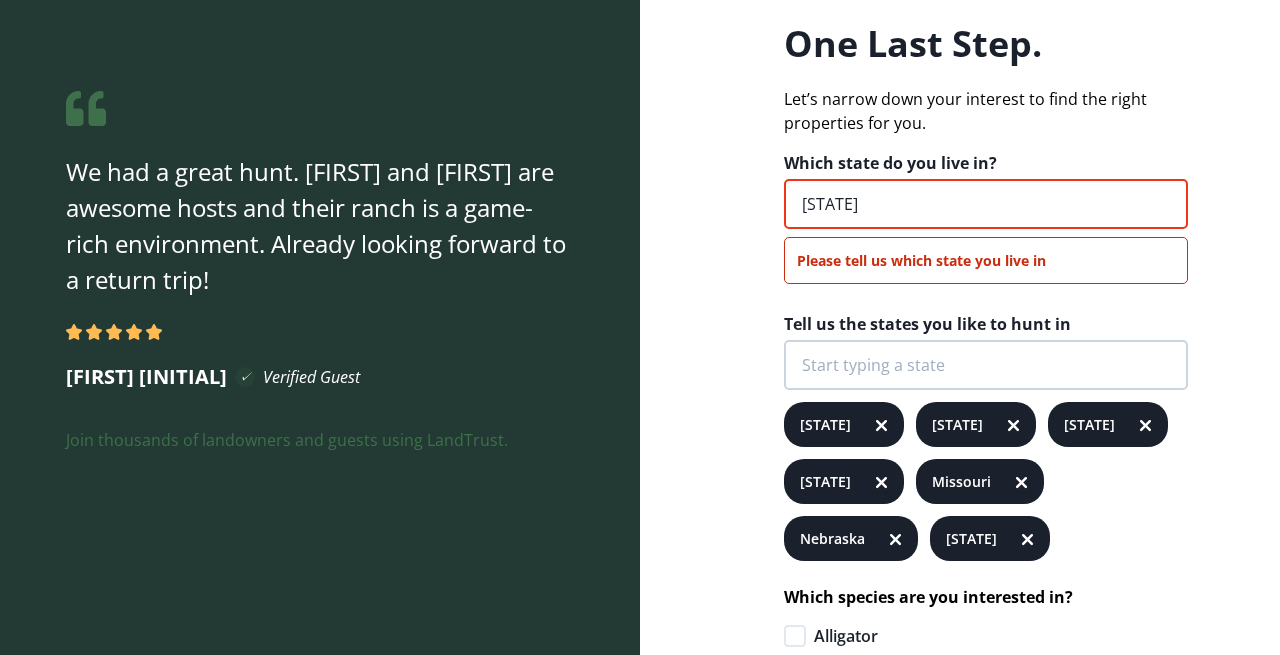 scroll, scrollTop: 0, scrollLeft: 0, axis: both 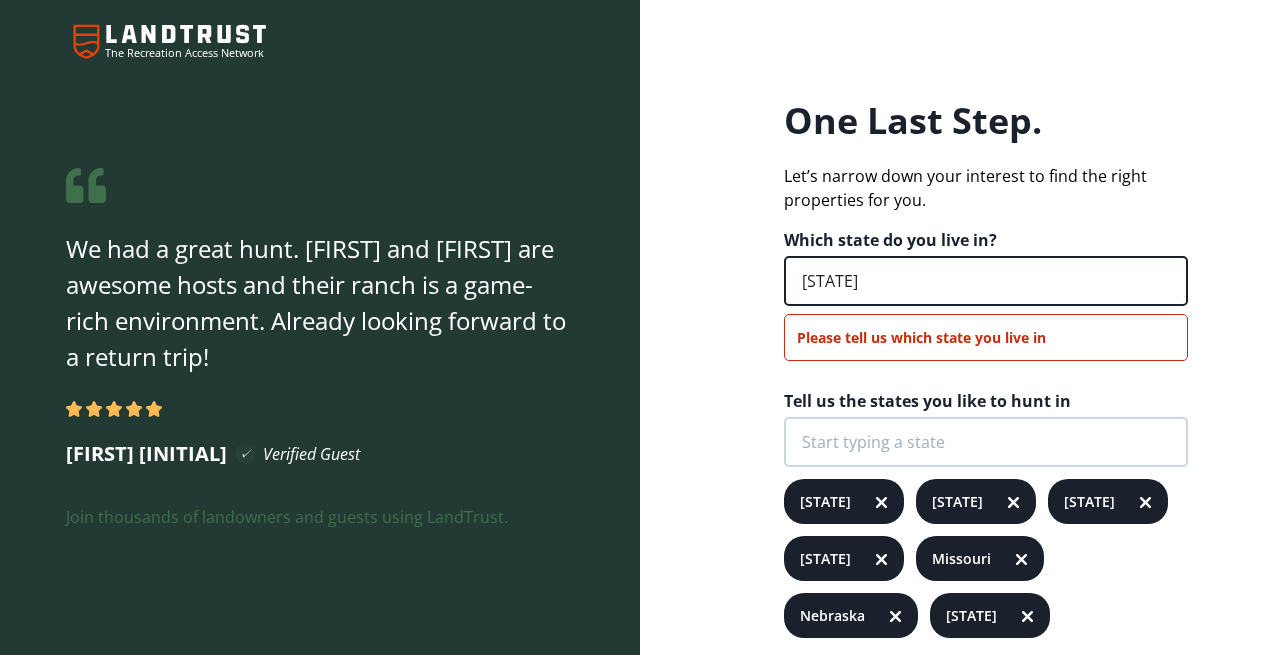 click on "kansas" at bounding box center [986, 281] 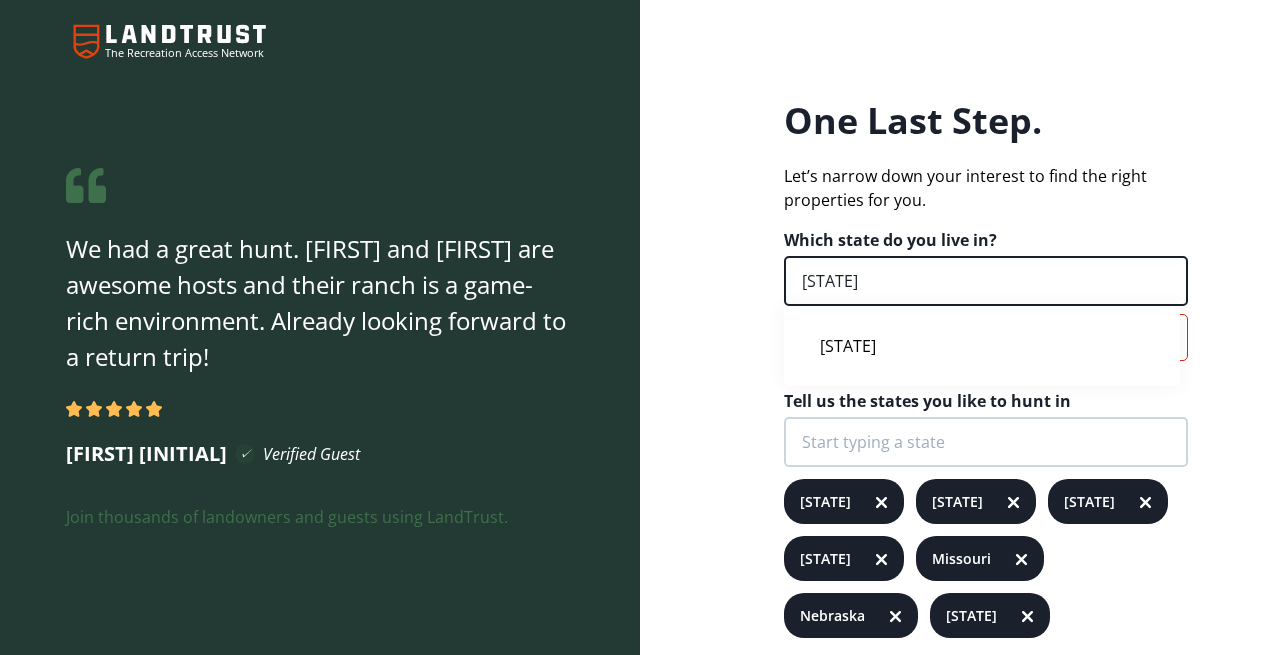 type on "k" 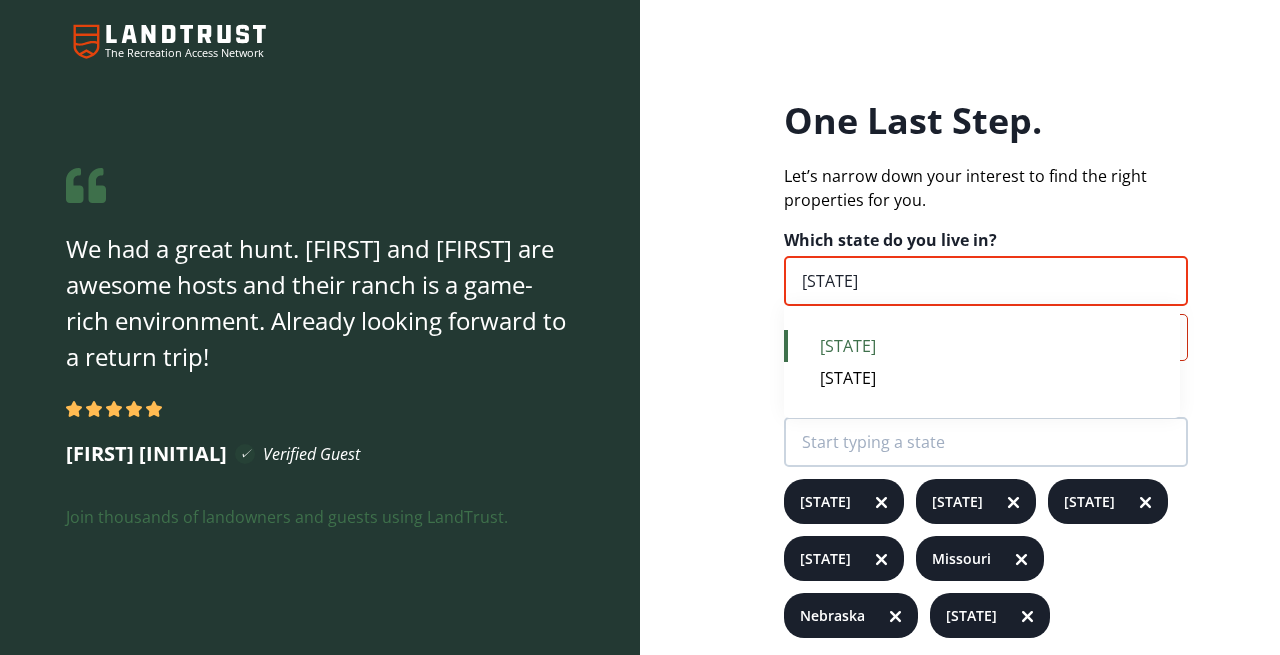 type on "Kansas" 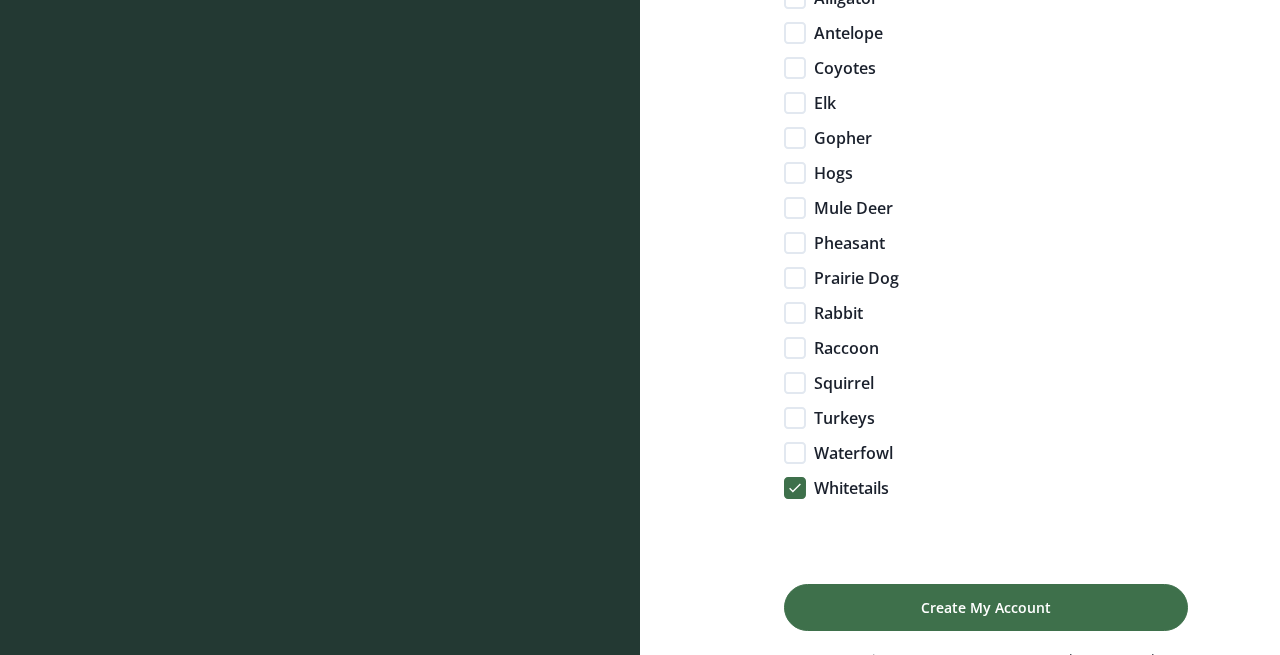 scroll, scrollTop: 752, scrollLeft: 0, axis: vertical 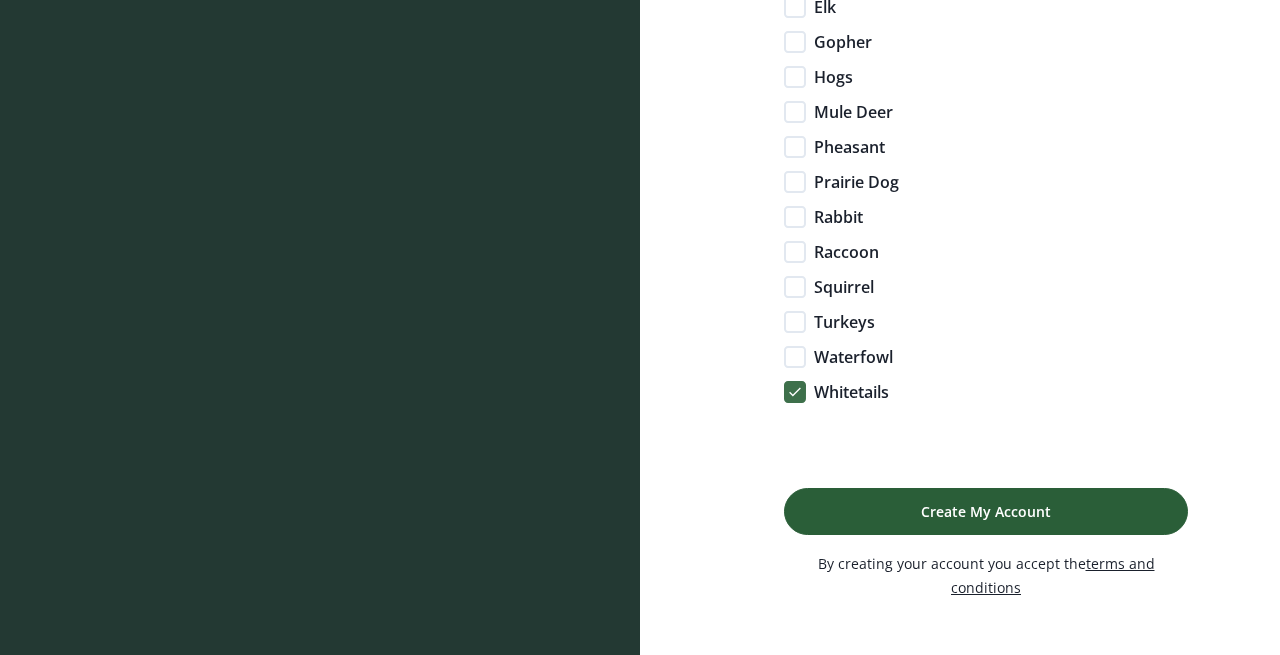 click on "Create My Account" at bounding box center (986, 511) 